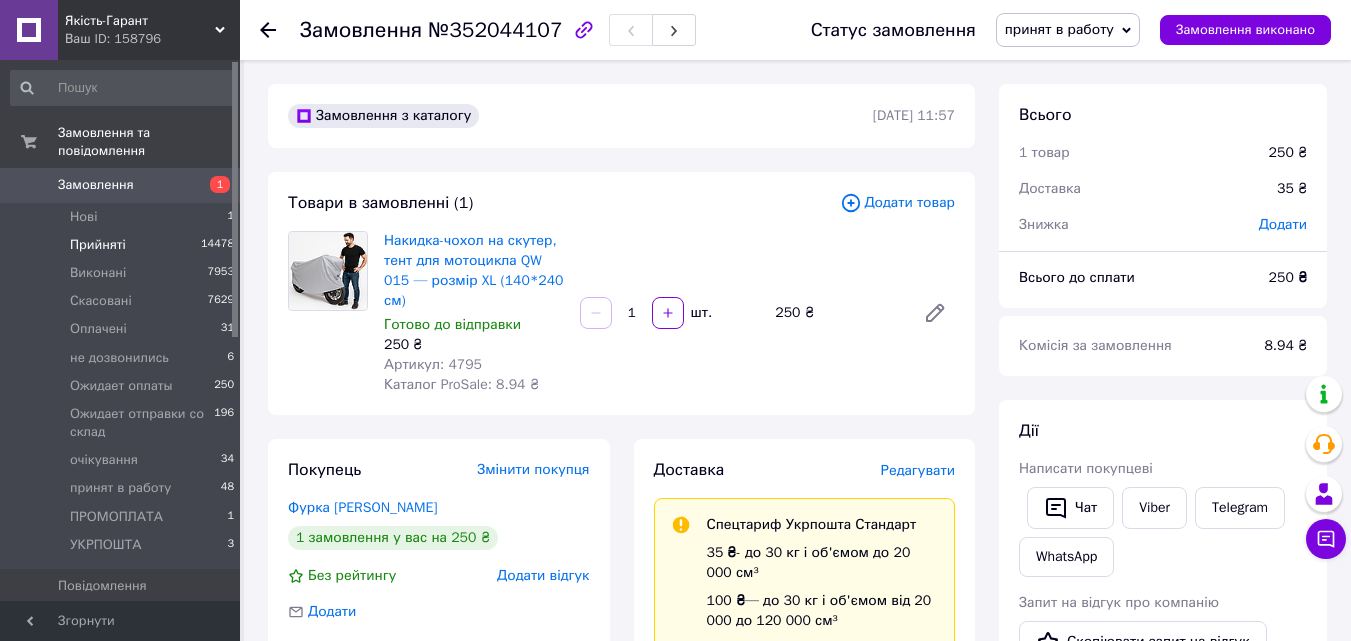 scroll, scrollTop: 0, scrollLeft: 0, axis: both 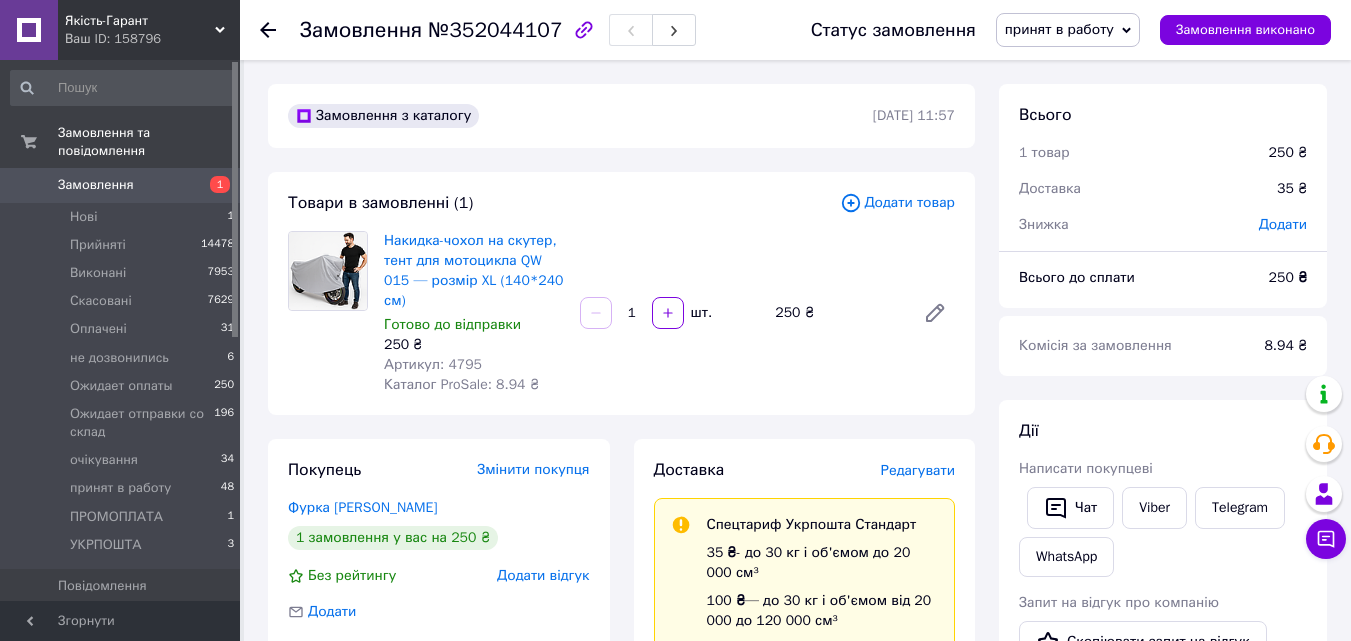 click on "Замовлення" at bounding box center [96, 185] 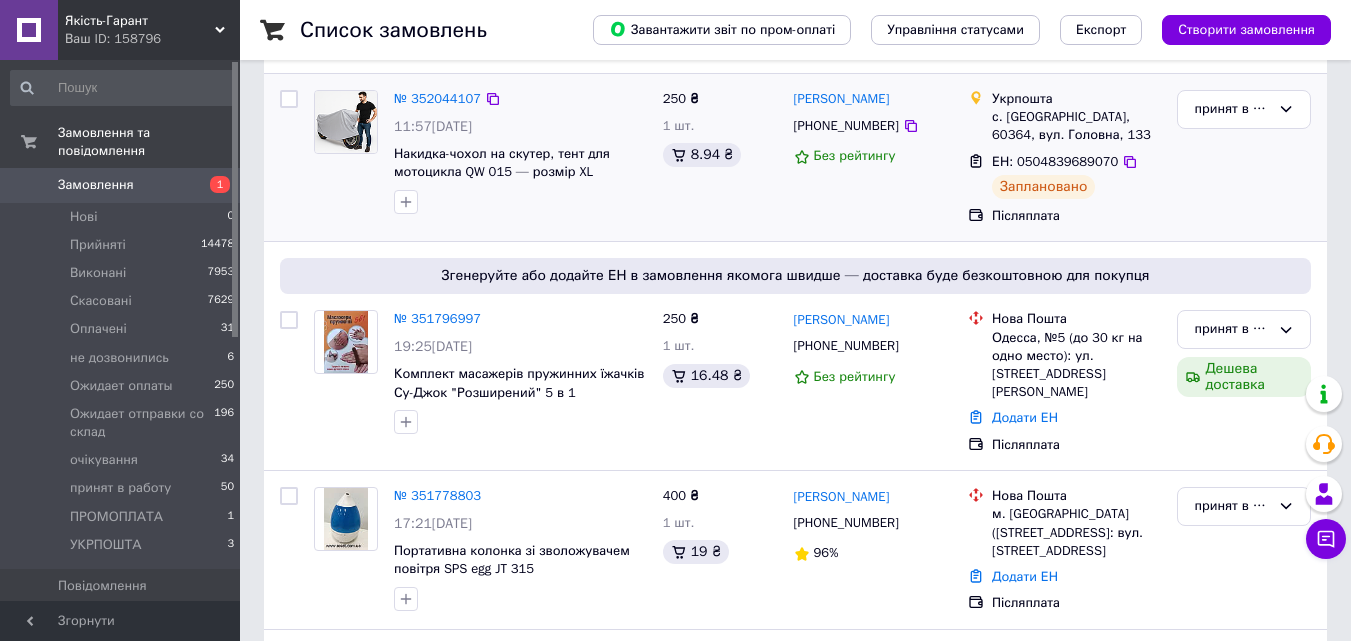 scroll, scrollTop: 500, scrollLeft: 0, axis: vertical 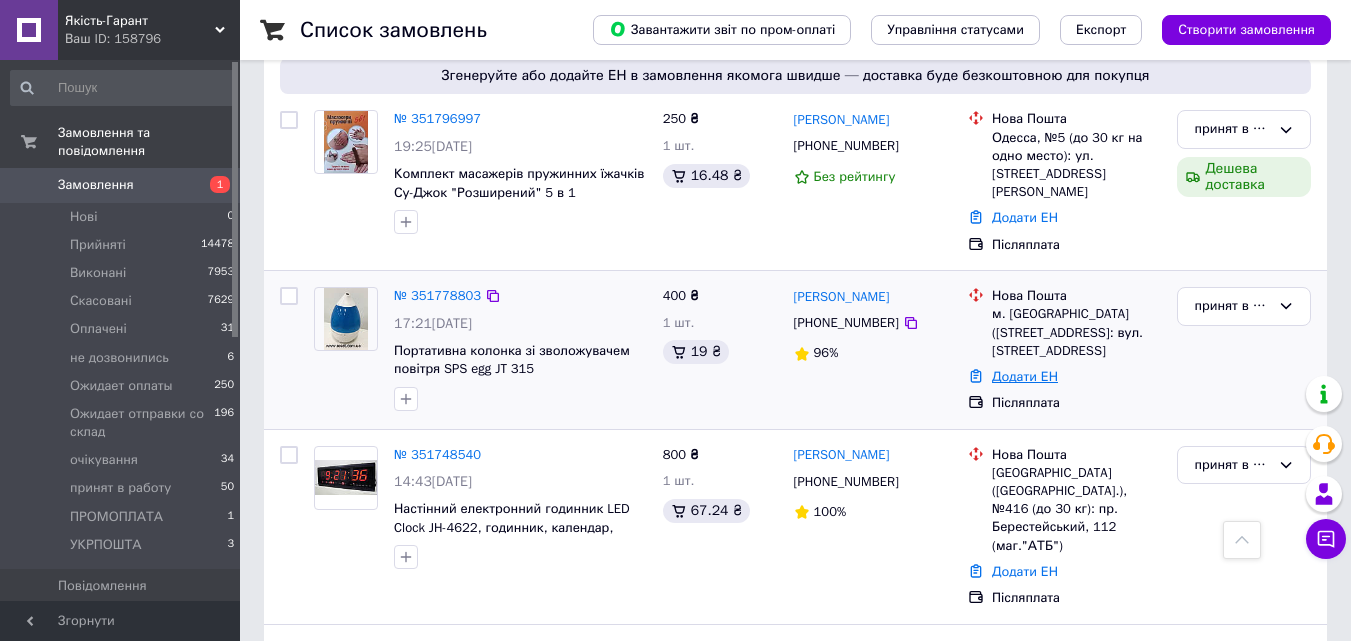 click on "Додати ЕН" at bounding box center [1025, 376] 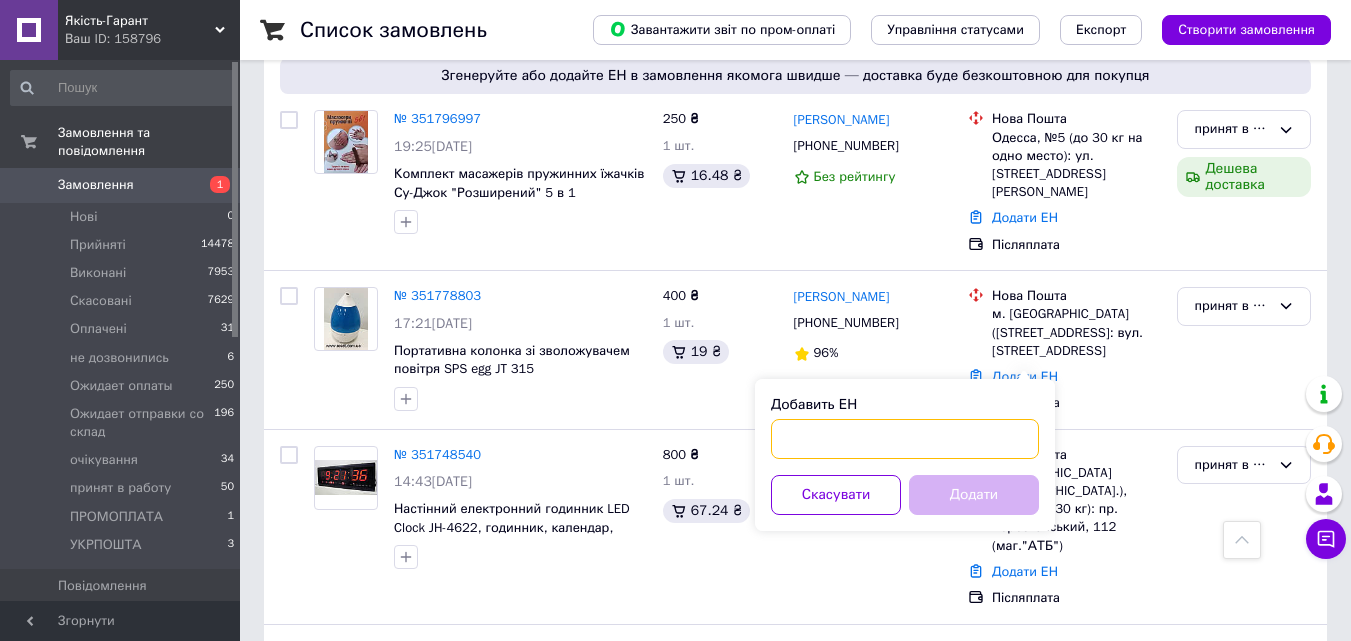 click on "Добавить ЕН" at bounding box center [905, 439] 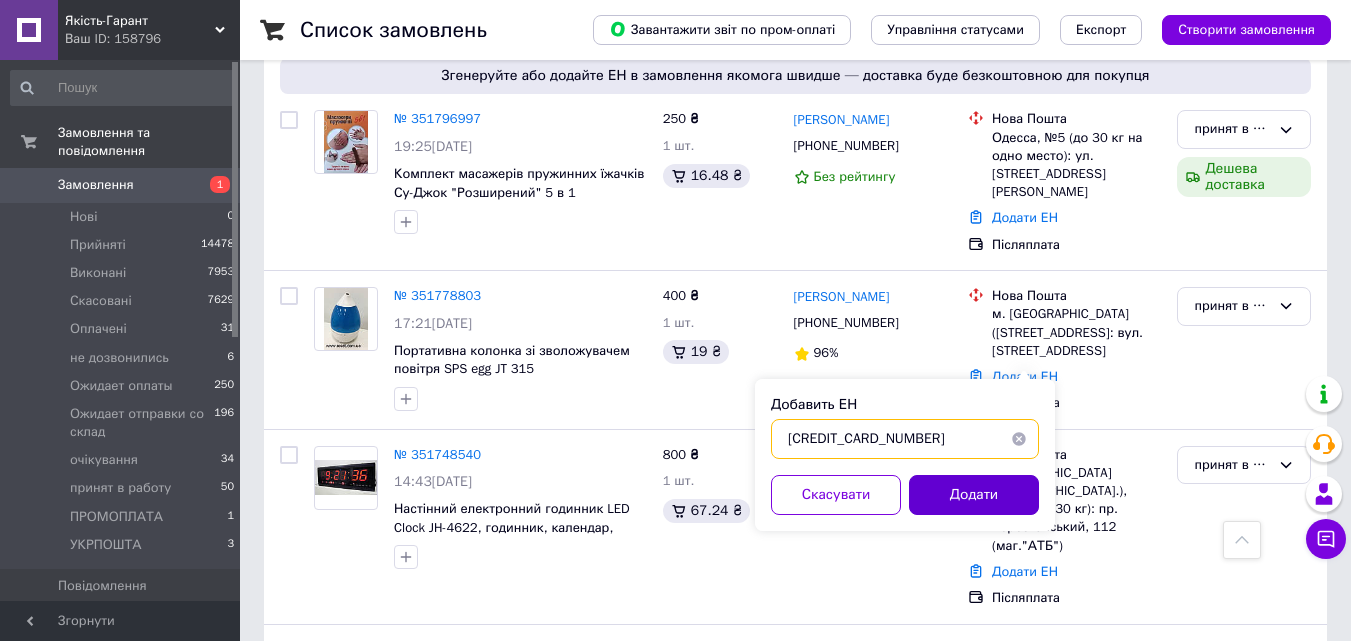 type on "[CREDIT_CARD_NUMBER]" 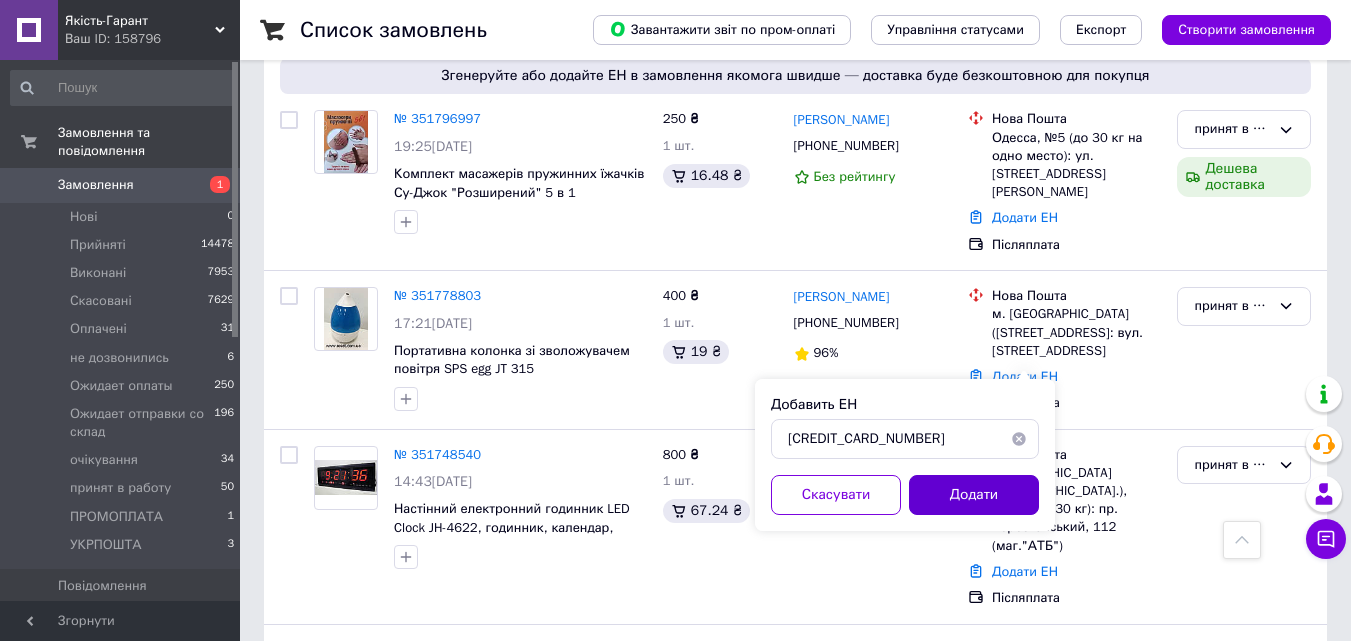 click on "Додати" at bounding box center (974, 495) 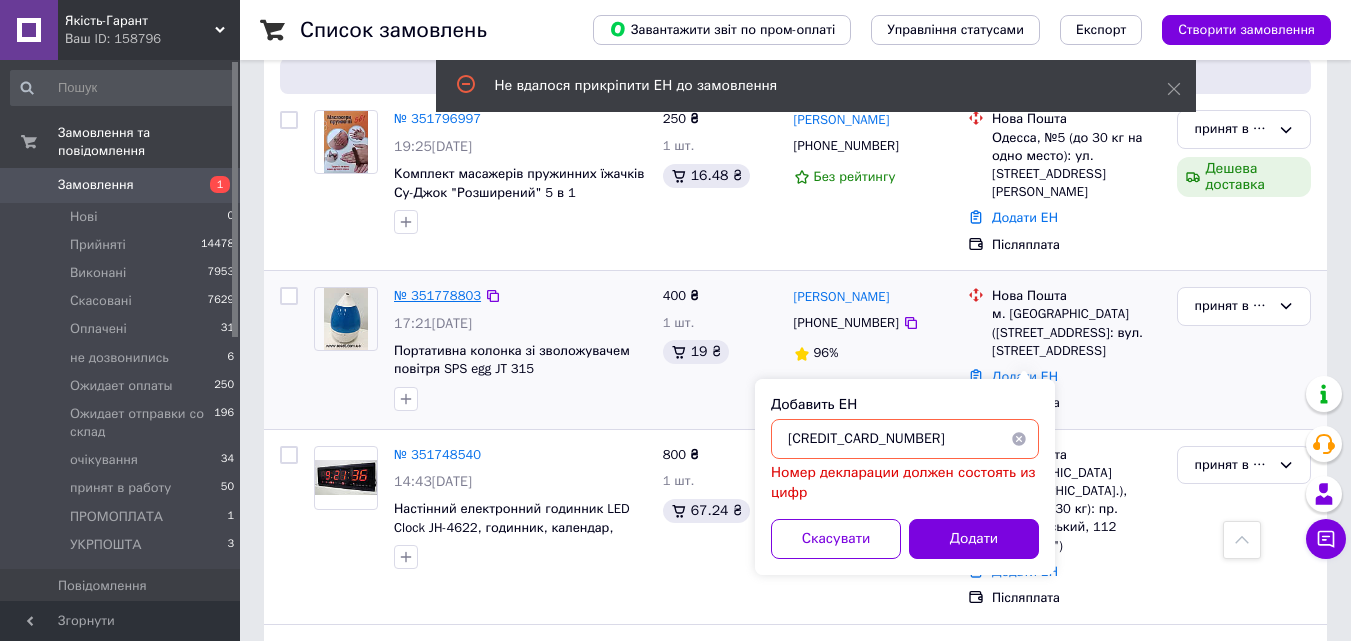 click on "№ 351778803" at bounding box center (437, 295) 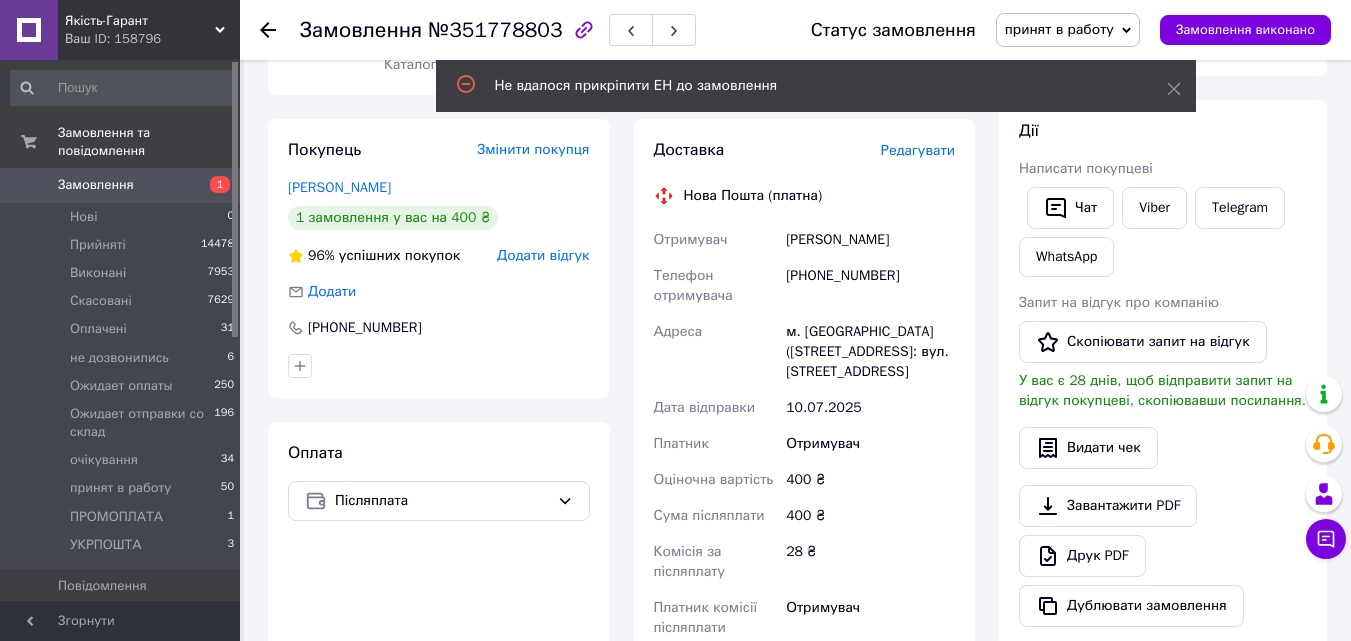 scroll, scrollTop: 600, scrollLeft: 0, axis: vertical 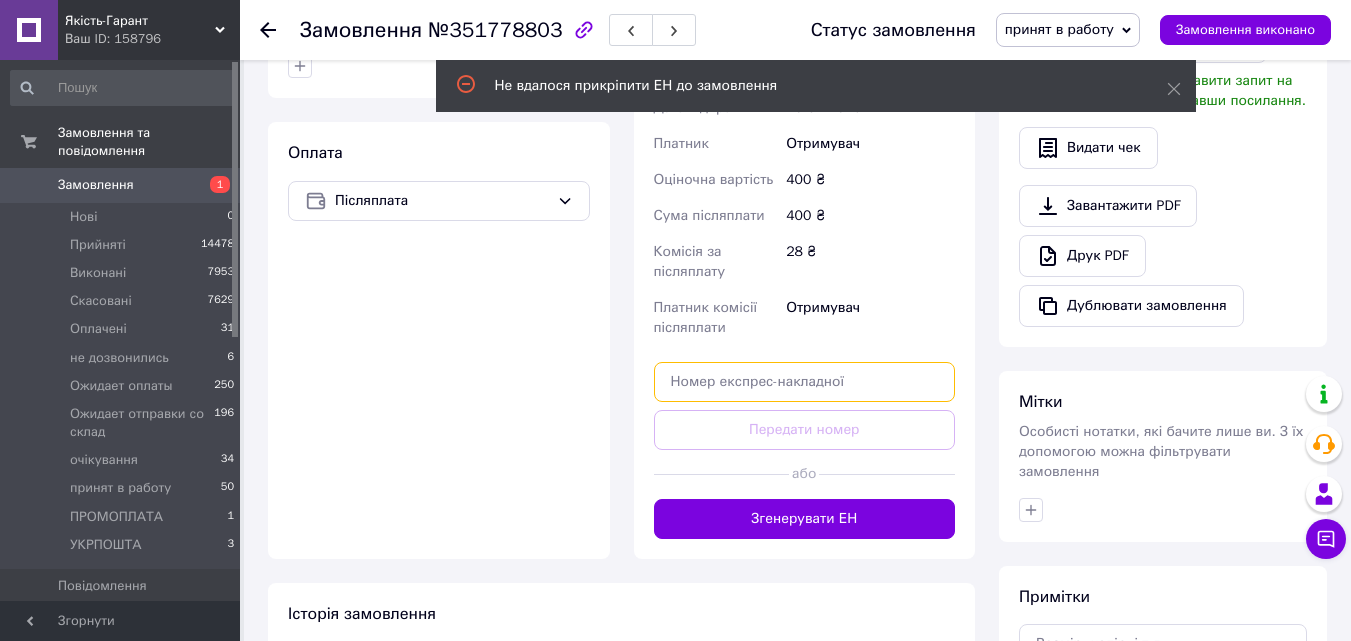 click at bounding box center (805, 382) 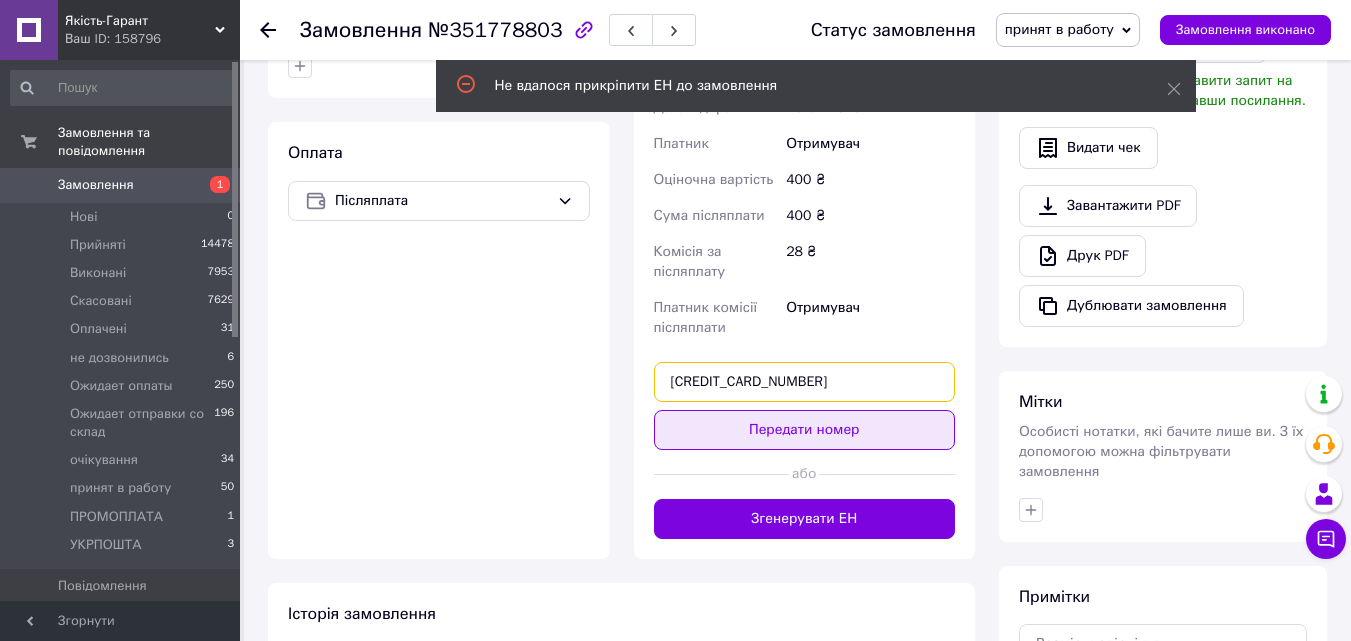 type on "[CREDIT_CARD_NUMBER]" 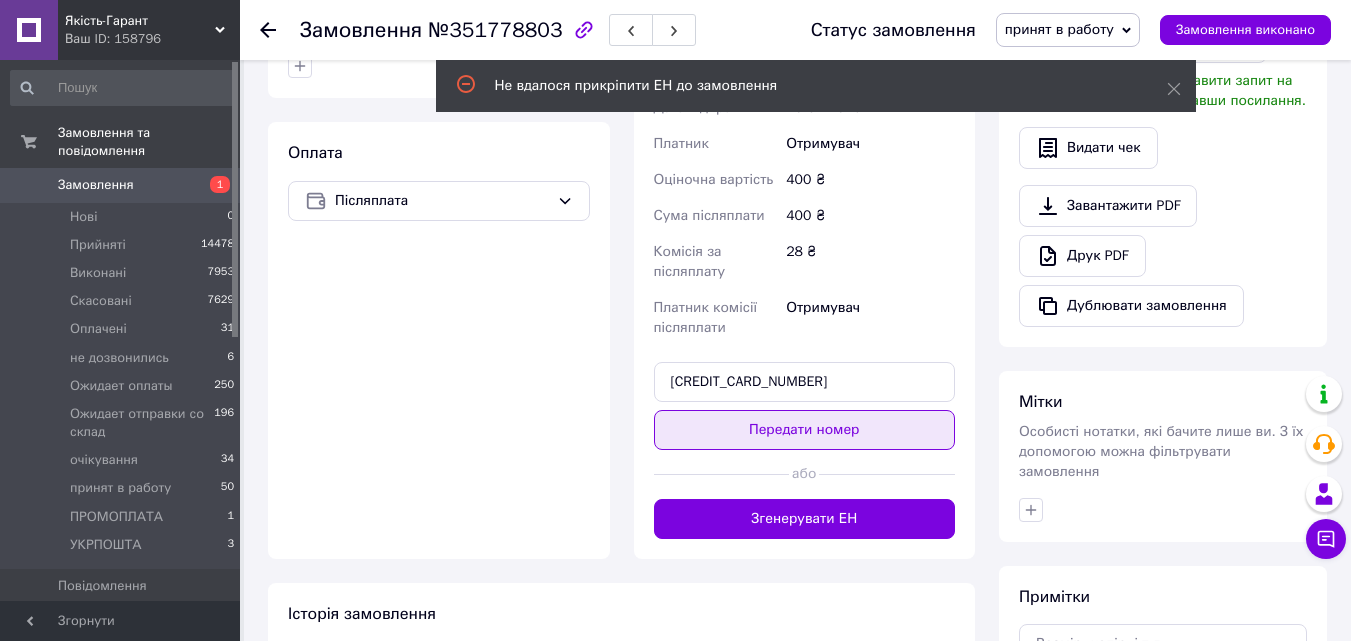 click on "Передати номер" at bounding box center [805, 430] 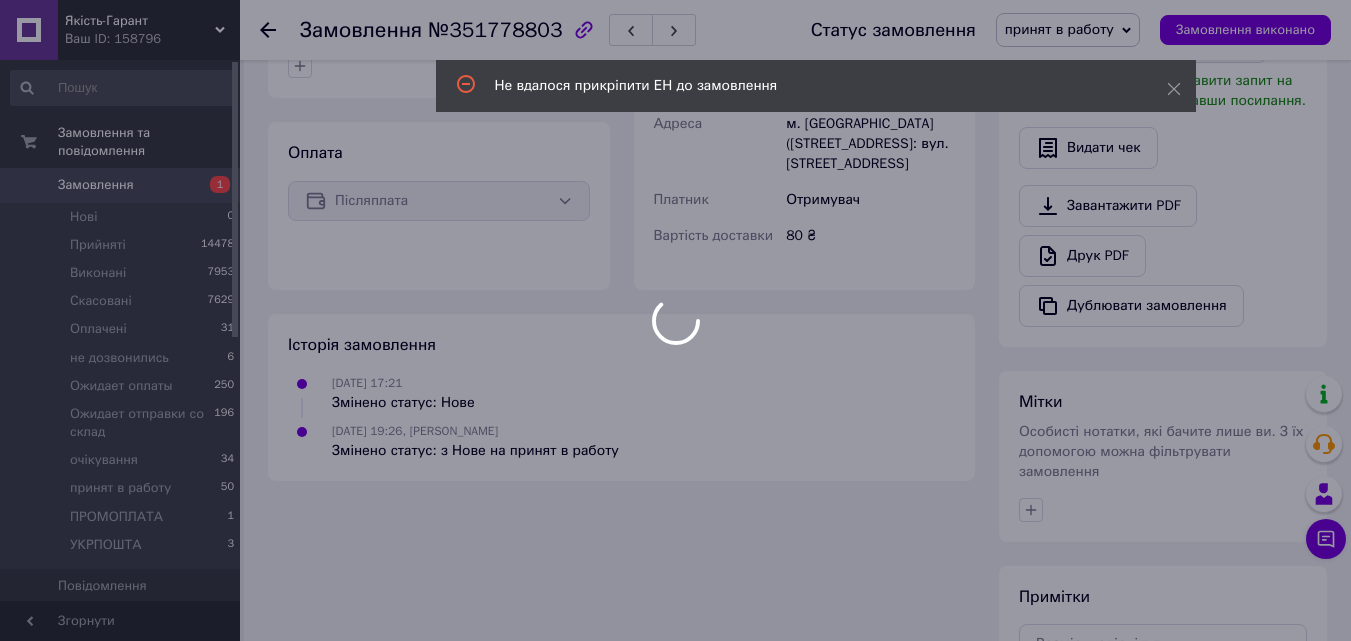 click on "Замовлення з додатку [DATE] 17:21 Товари в замовленні (1) Додати товар Портативна колонка зі зволожувачем повітря SPS egg JT 315 Немає в наявності 400 ₴ Артикул: 4067 Каталог ProSale: 19 ₴  1   шт. 400 ₴ Покупець Змінити покупця [PERSON_NAME] 1 замовлення у вас на 400 ₴ 96%   успішних покупок Додати відгук Додати [PHONE_NUMBER] Оплата Післяплата Доставка Редагувати Нова Пошта (платна) Номер накладної [CREDIT_CARD_NUMBER] Статус відправлення Замовлення в обробці Отримувач [PERSON_NAME] Телефон отримувача [PHONE_NUMBER] Адреса м. [GEOGRAPHIC_DATA] ([STREET_ADDRESS]: вул. Винниченка, 19 а Платник 400" at bounding box center [621, 157] 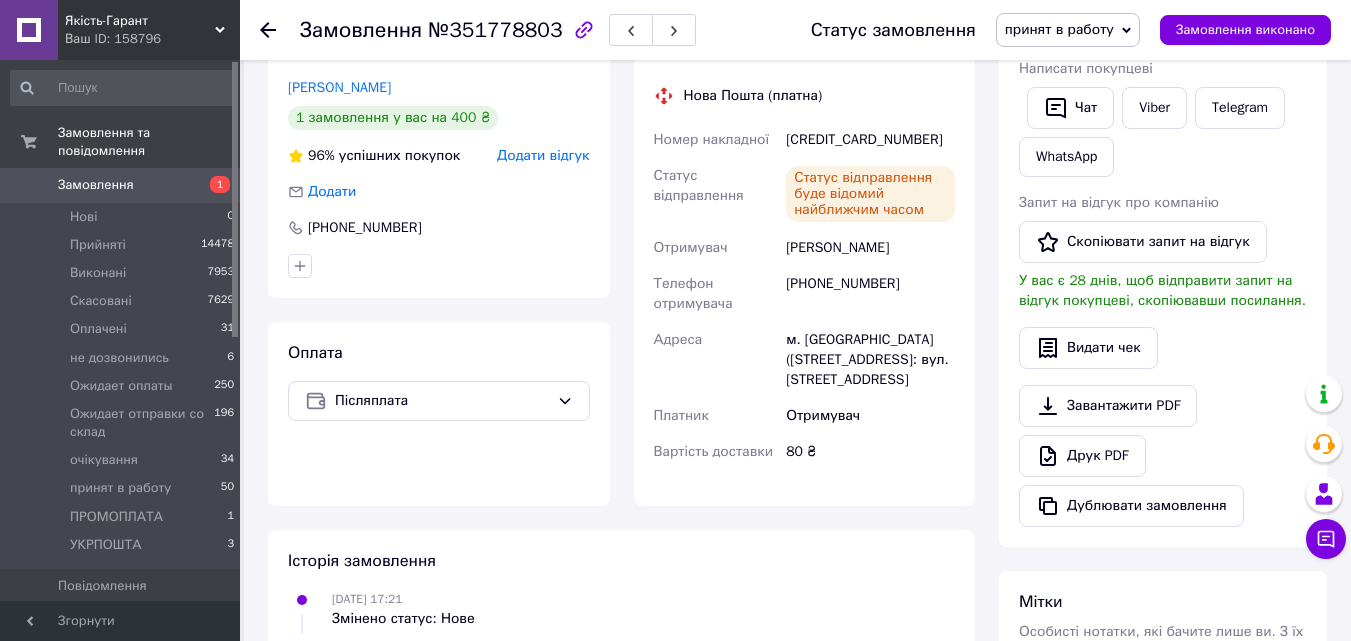 scroll, scrollTop: 300, scrollLeft: 0, axis: vertical 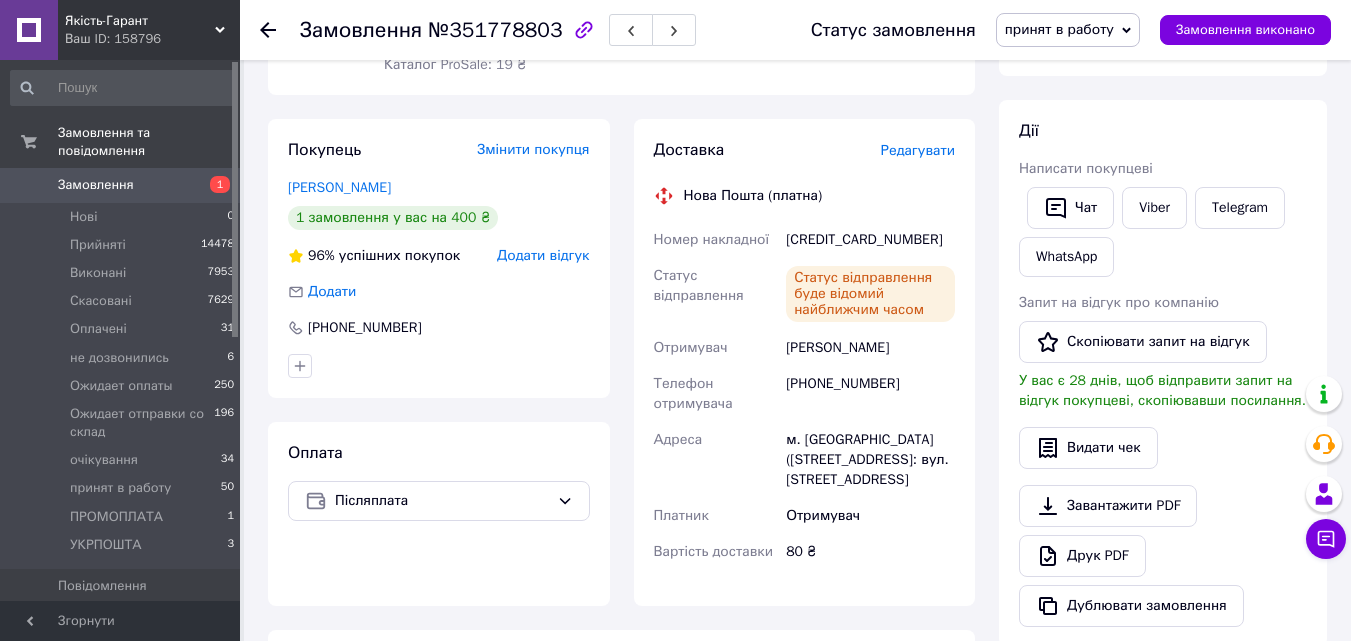 click on "Замовлення" at bounding box center (96, 185) 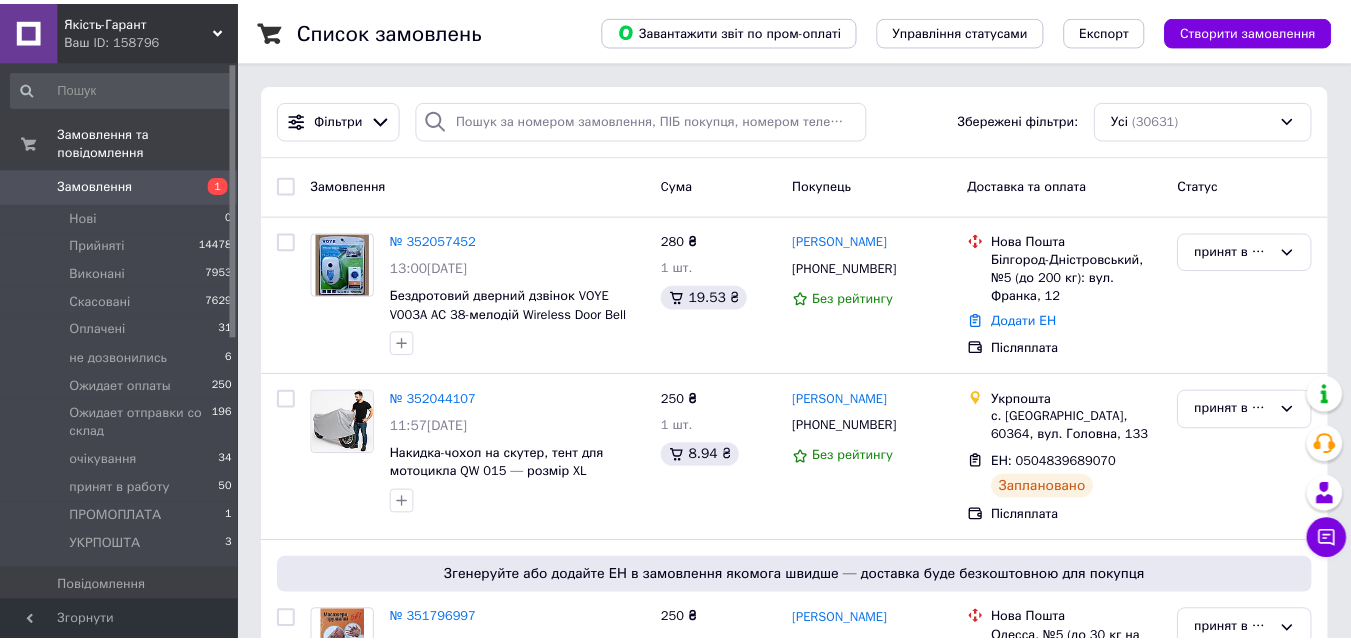 scroll, scrollTop: 200, scrollLeft: 0, axis: vertical 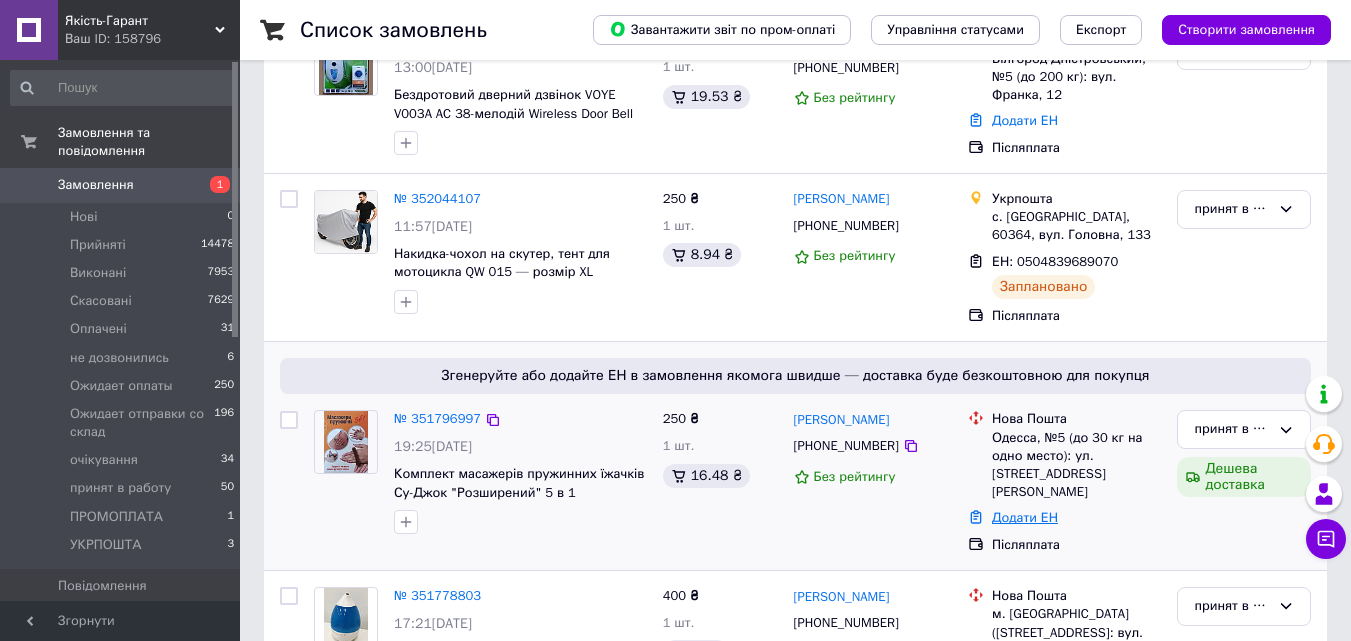 click on "Додати ЕН" at bounding box center [1025, 517] 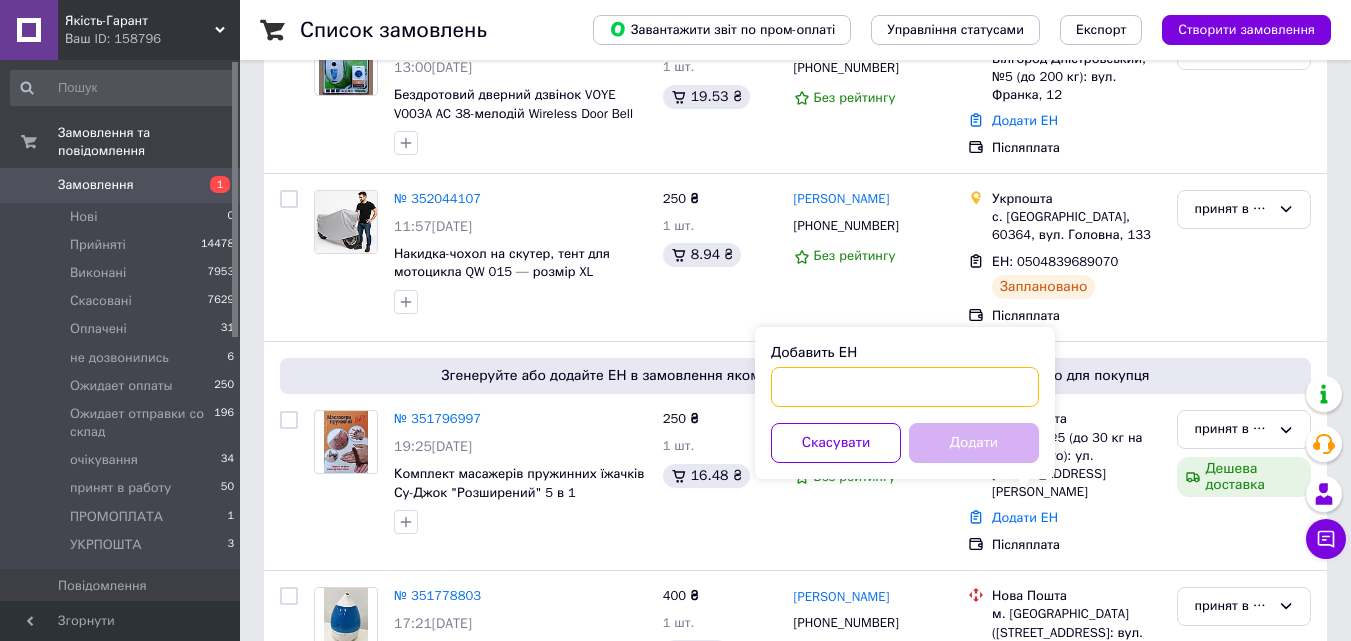 click on "Добавить ЕН" at bounding box center [905, 387] 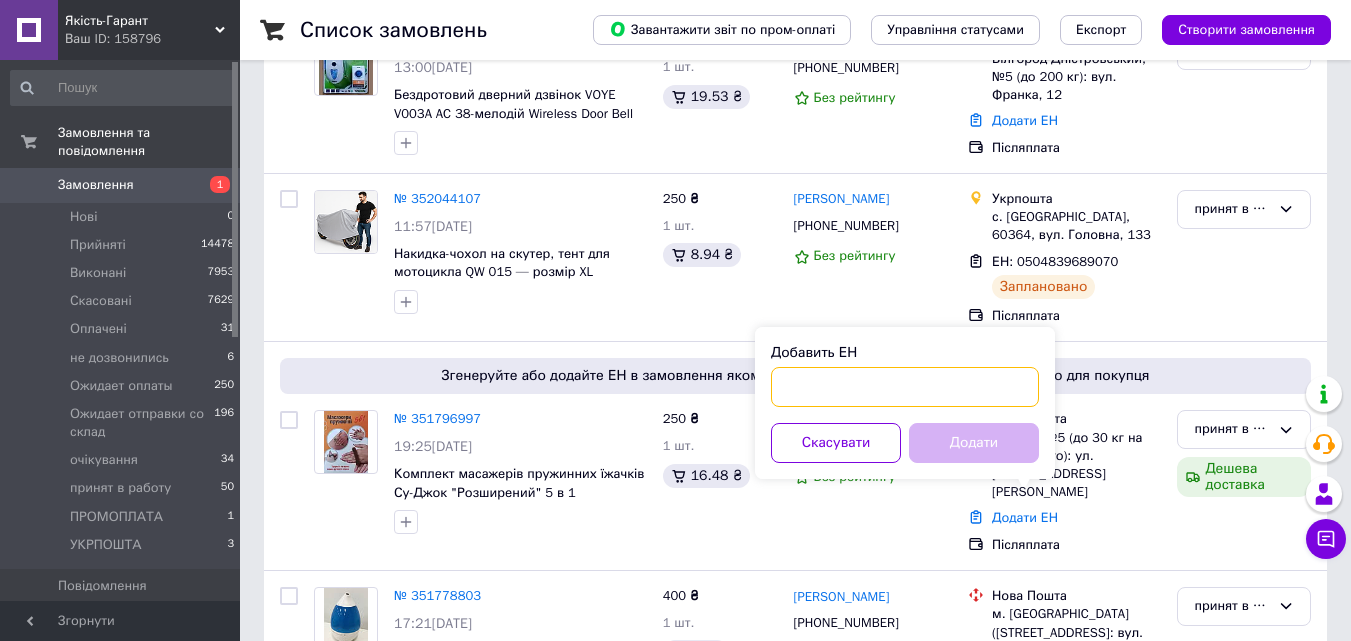 paste on "59001411609337" 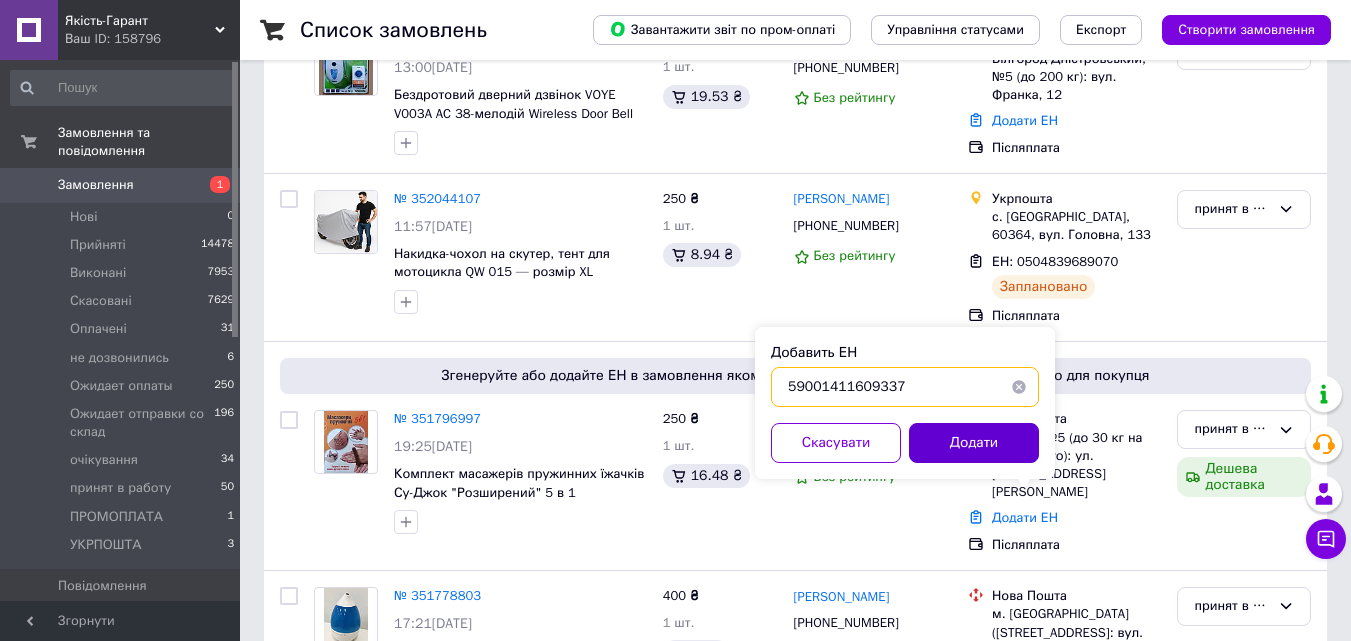 type on "59001411609337" 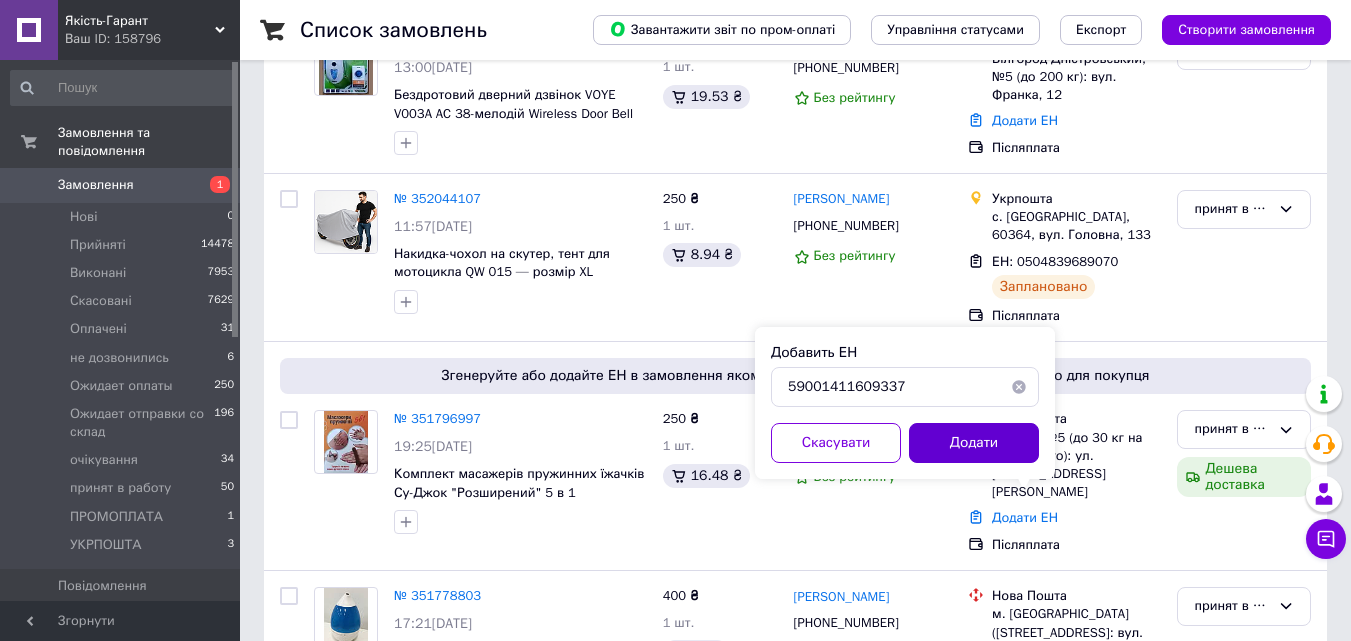 click on "Додати" at bounding box center (974, 443) 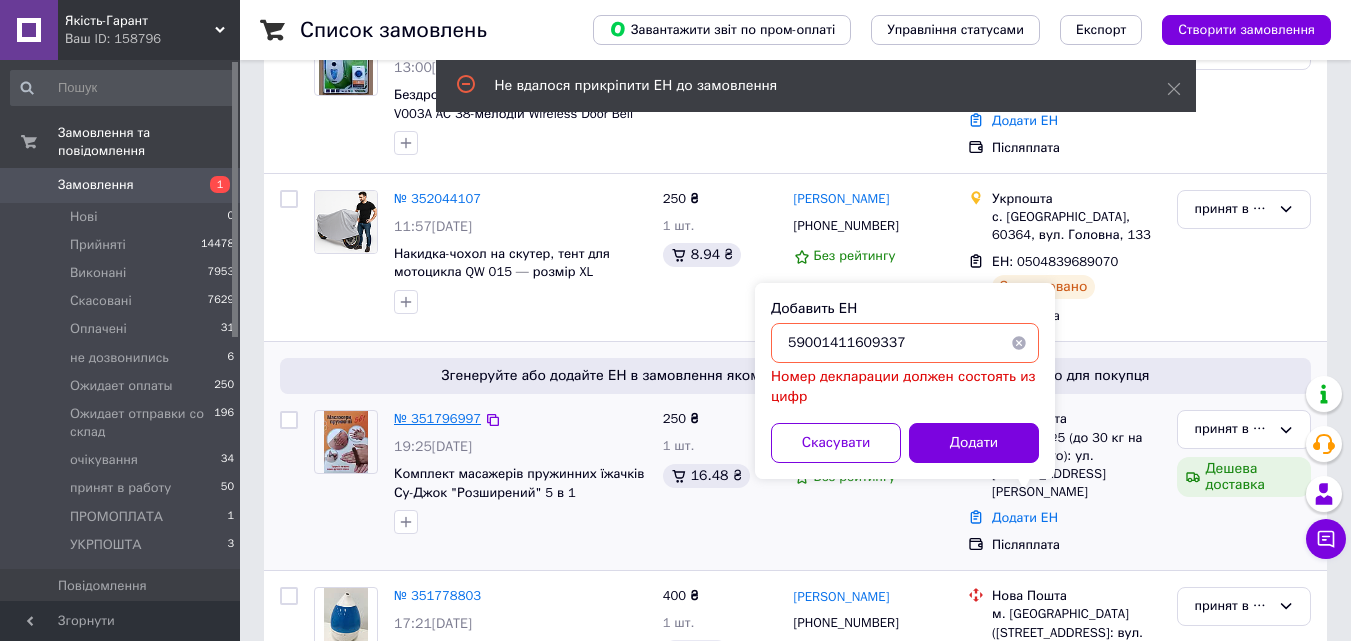 click on "№ 351796997" at bounding box center [437, 418] 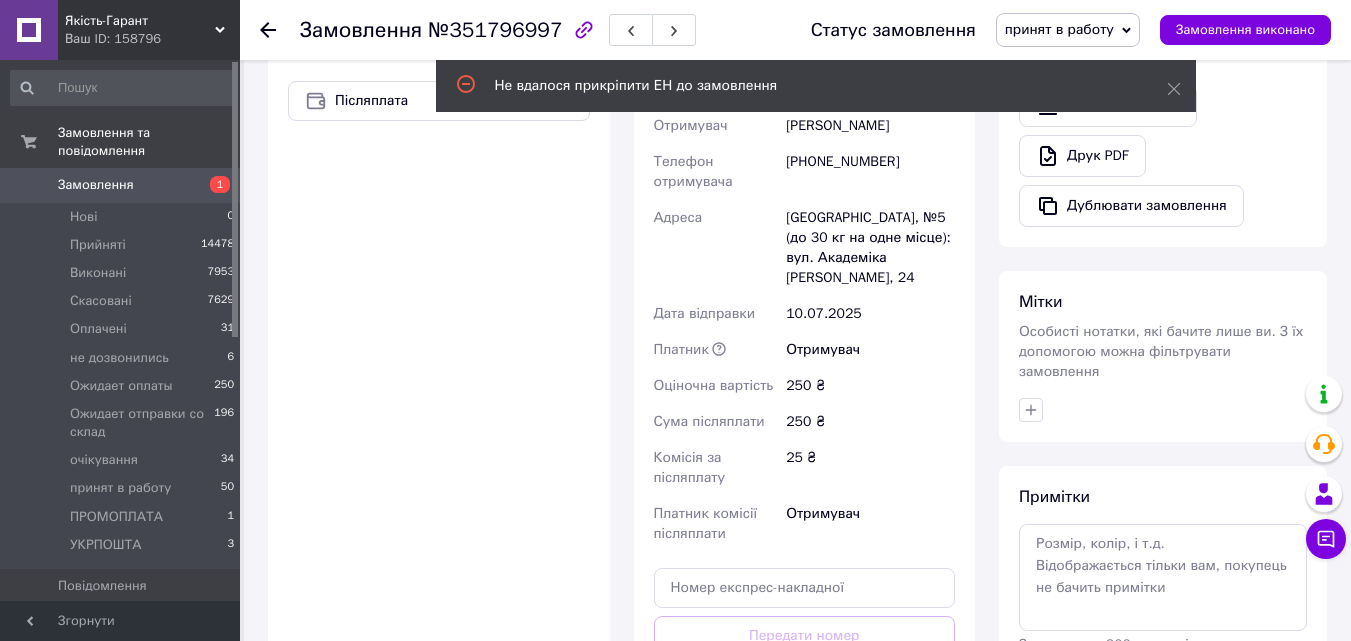 scroll, scrollTop: 800, scrollLeft: 0, axis: vertical 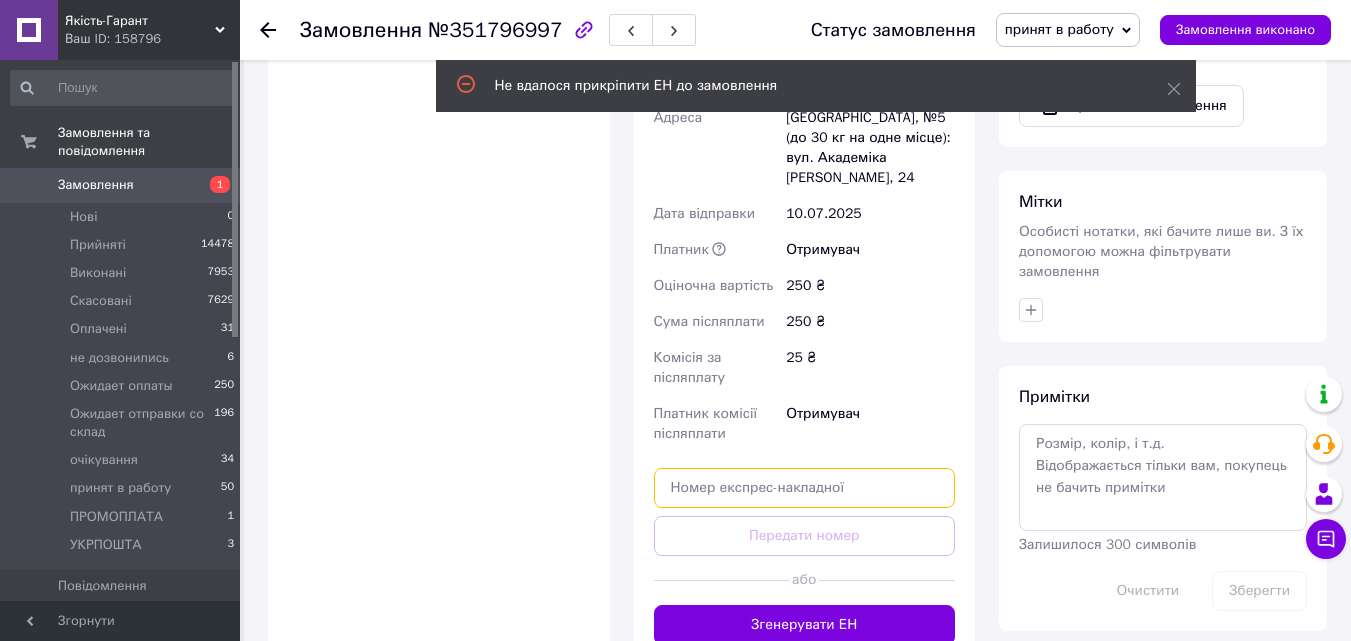 click at bounding box center (805, 488) 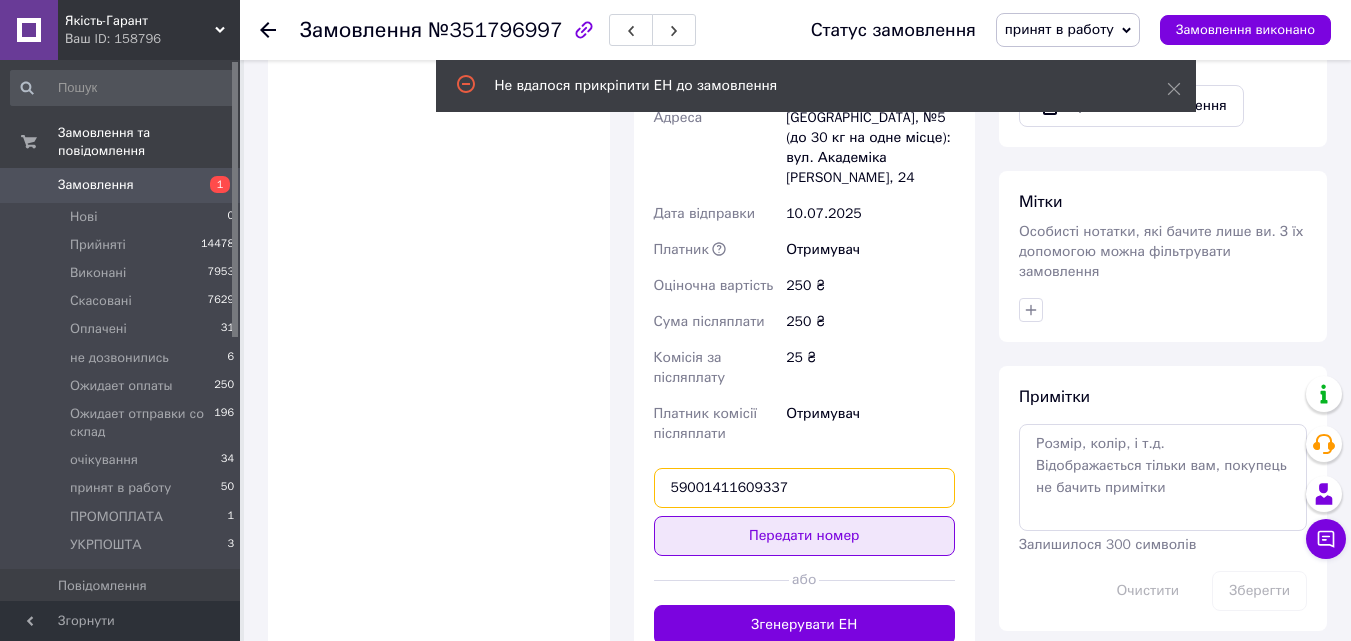 type on "59001411609337" 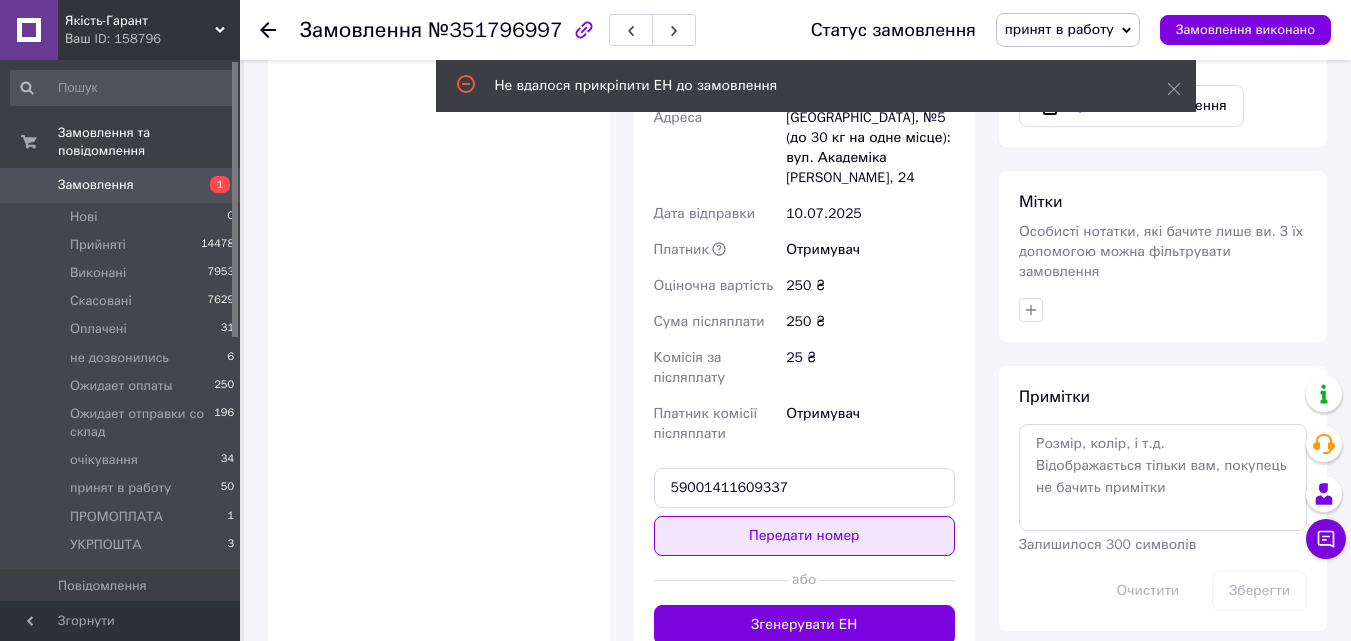 click on "Передати номер" at bounding box center [805, 536] 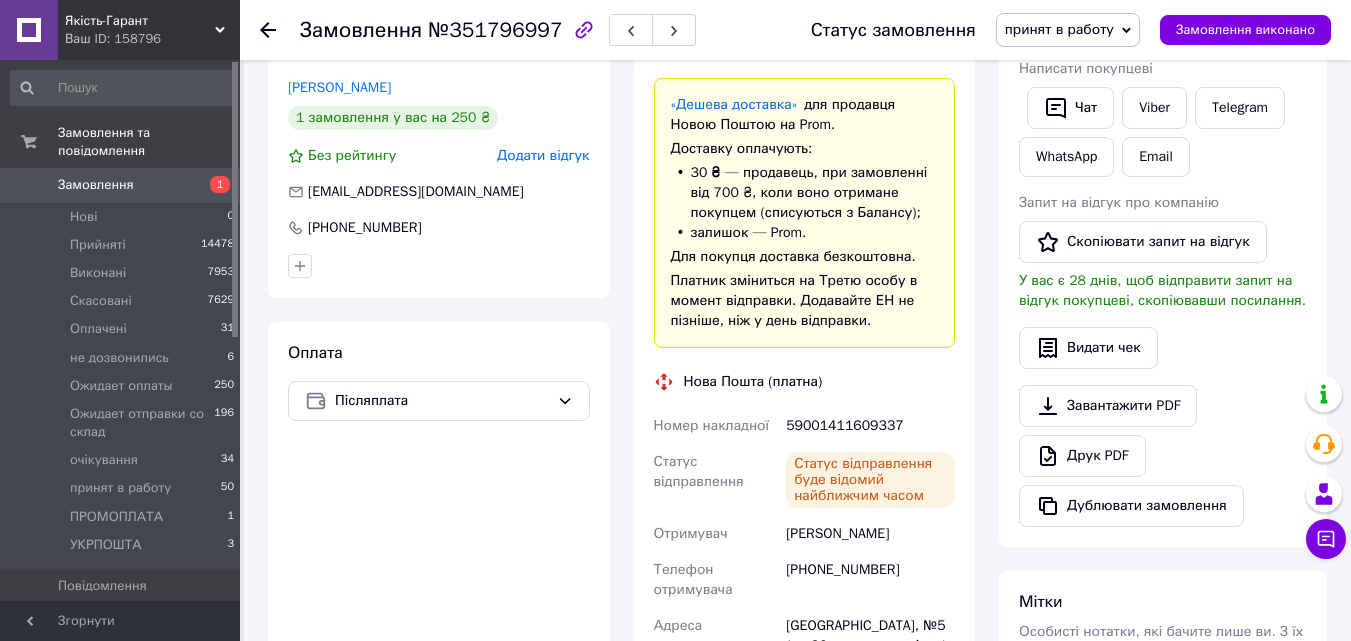scroll, scrollTop: 100, scrollLeft: 0, axis: vertical 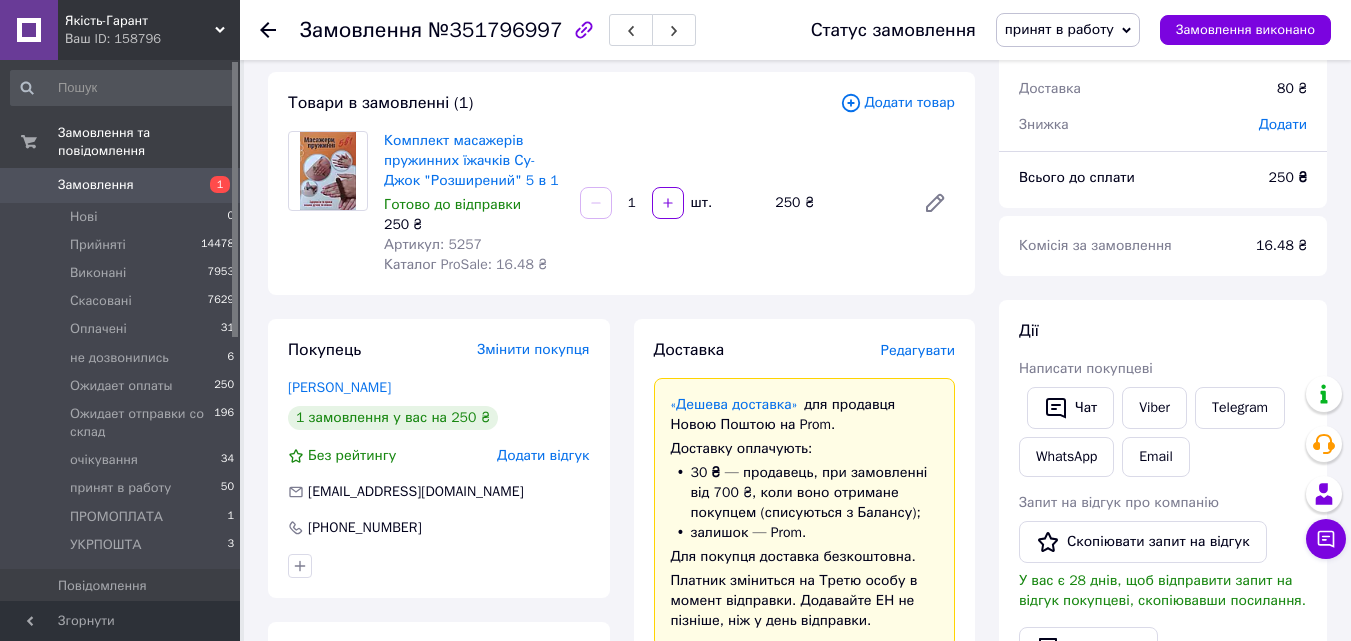 click on "Замовлення" at bounding box center (96, 185) 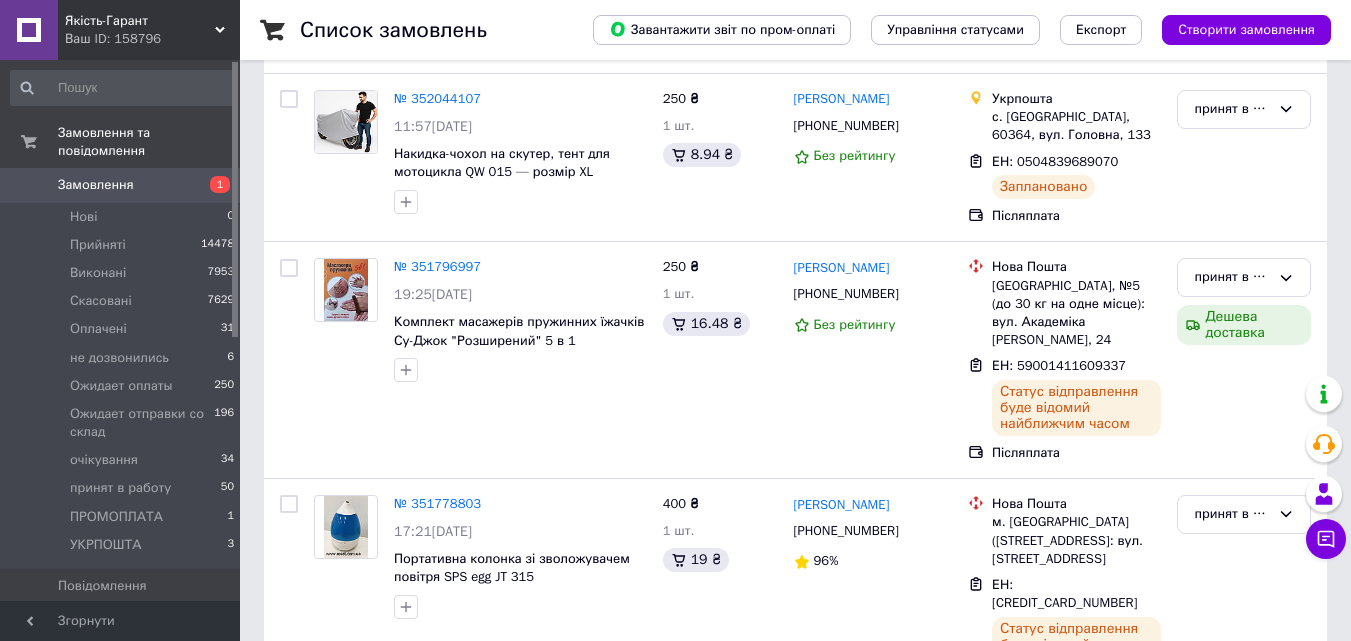 scroll, scrollTop: 600, scrollLeft: 0, axis: vertical 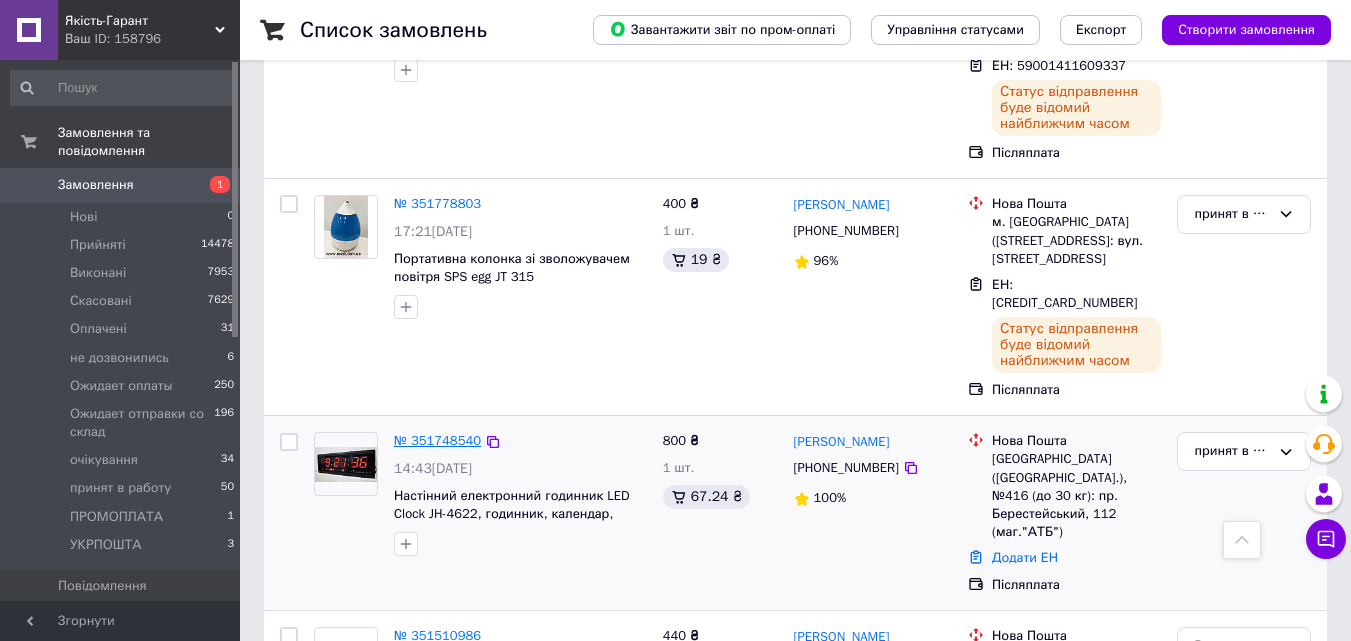 click on "№ 351748540" at bounding box center (437, 440) 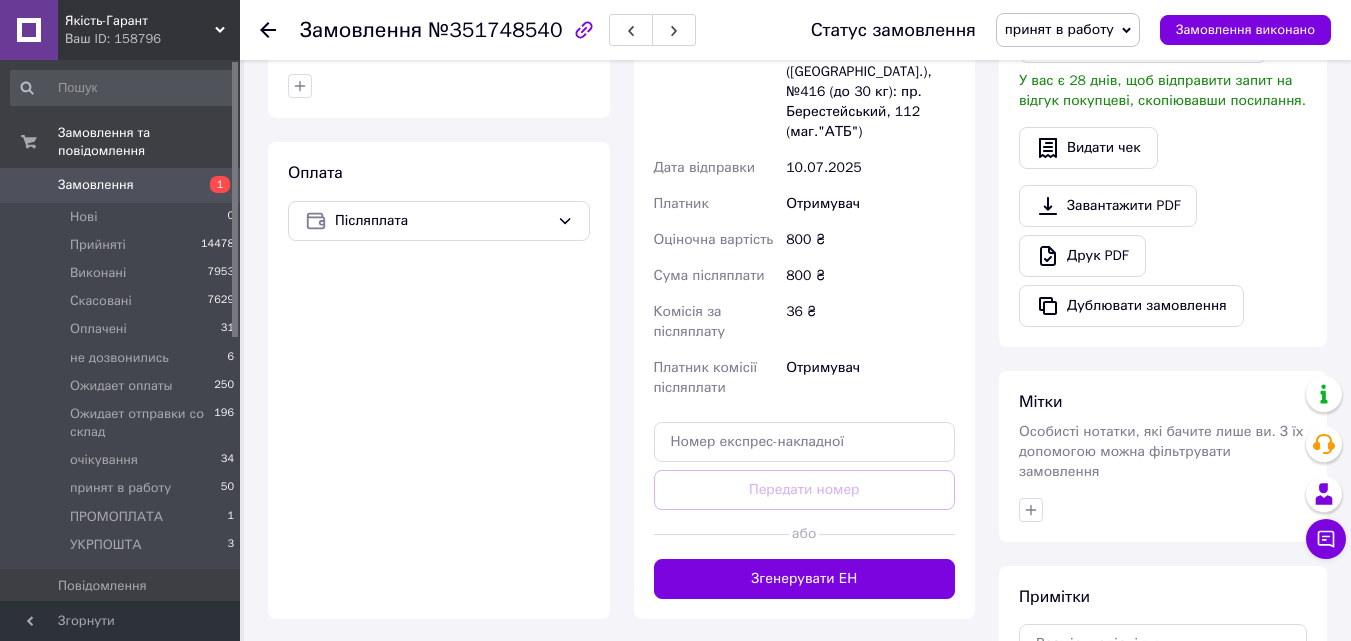 scroll, scrollTop: 700, scrollLeft: 0, axis: vertical 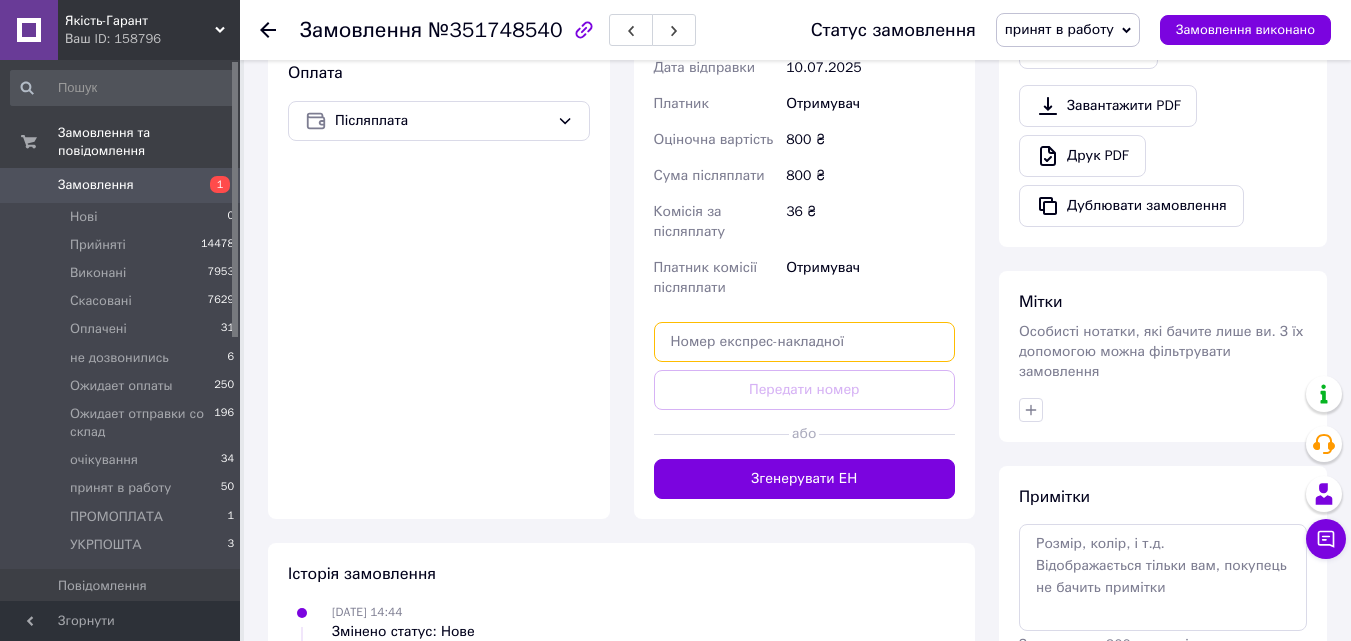 click at bounding box center (805, 342) 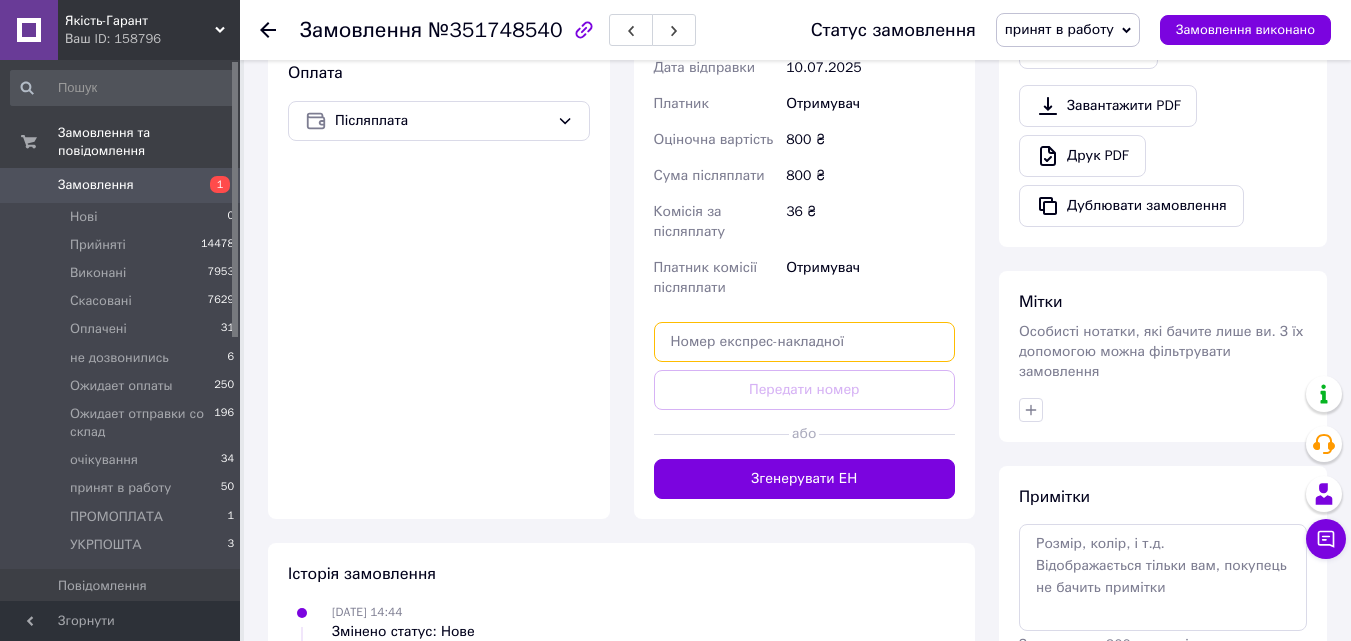 paste on "[CREDIT_CARD_NUMBER]" 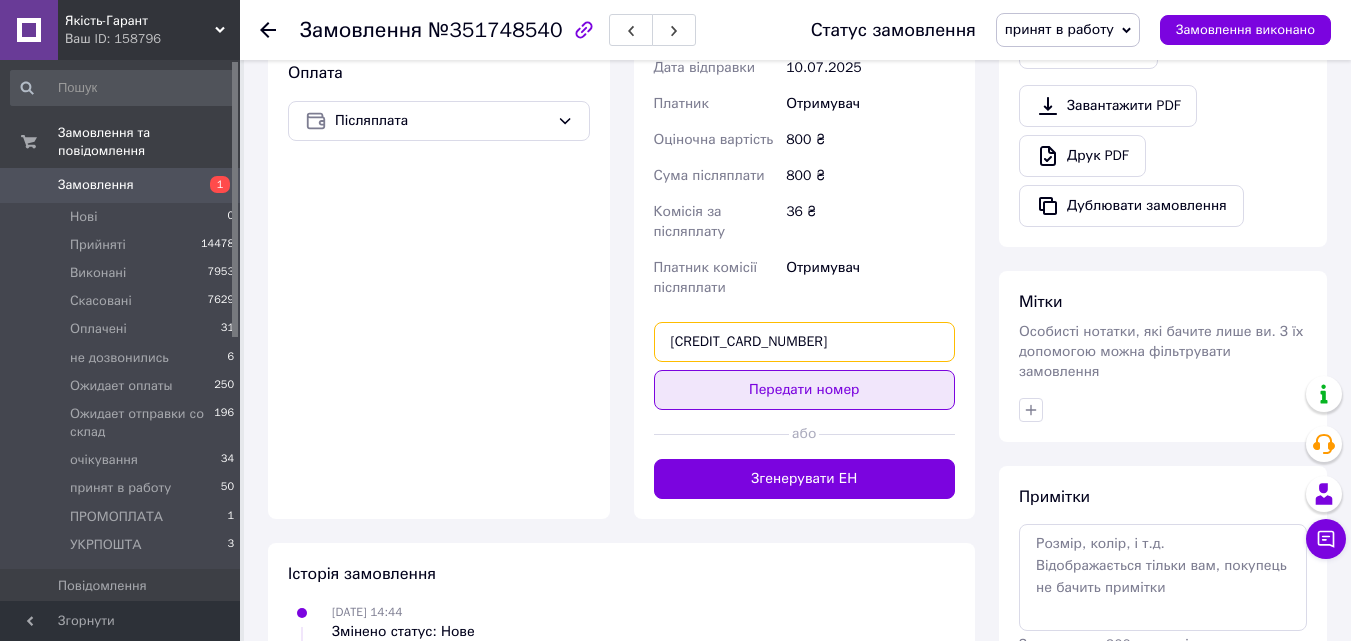 type on "[CREDIT_CARD_NUMBER]" 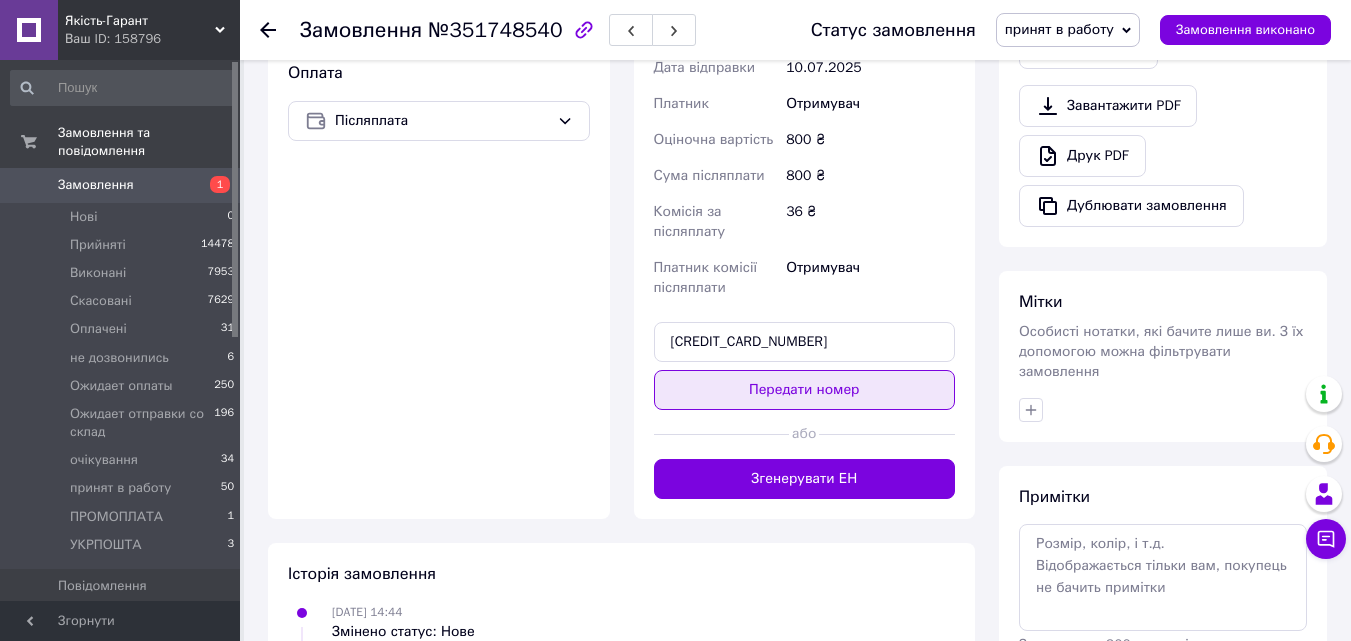 click on "Передати номер" at bounding box center [805, 390] 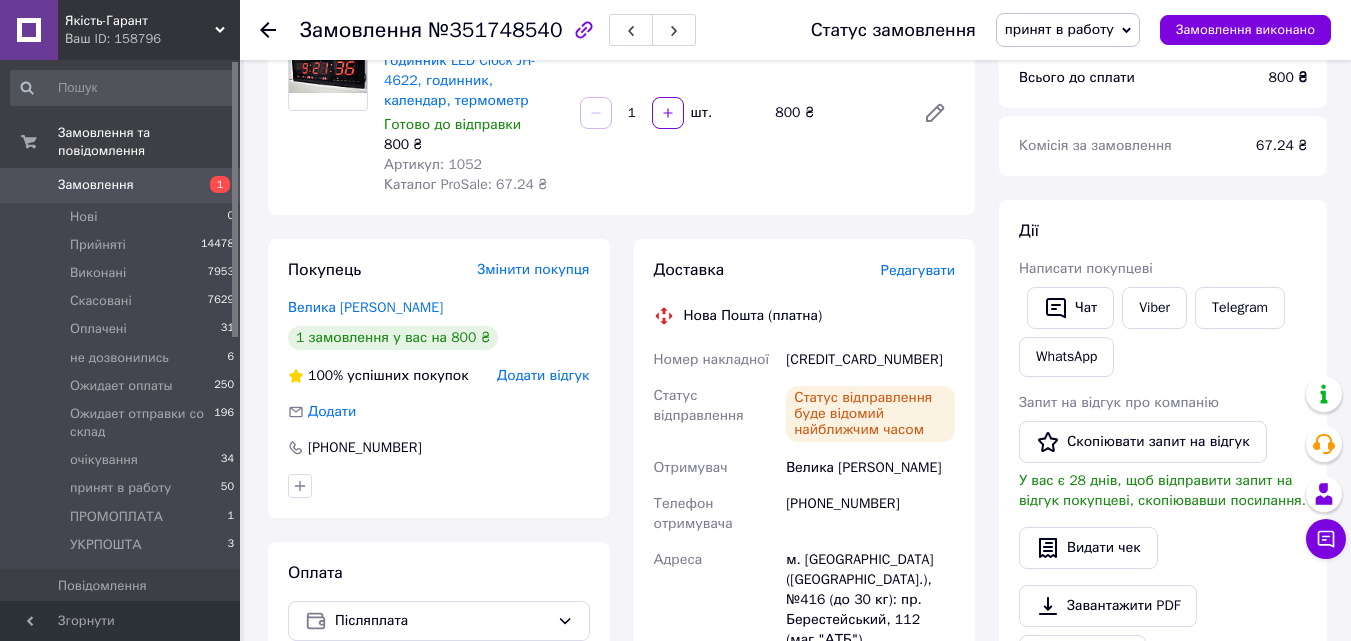 scroll, scrollTop: 0, scrollLeft: 0, axis: both 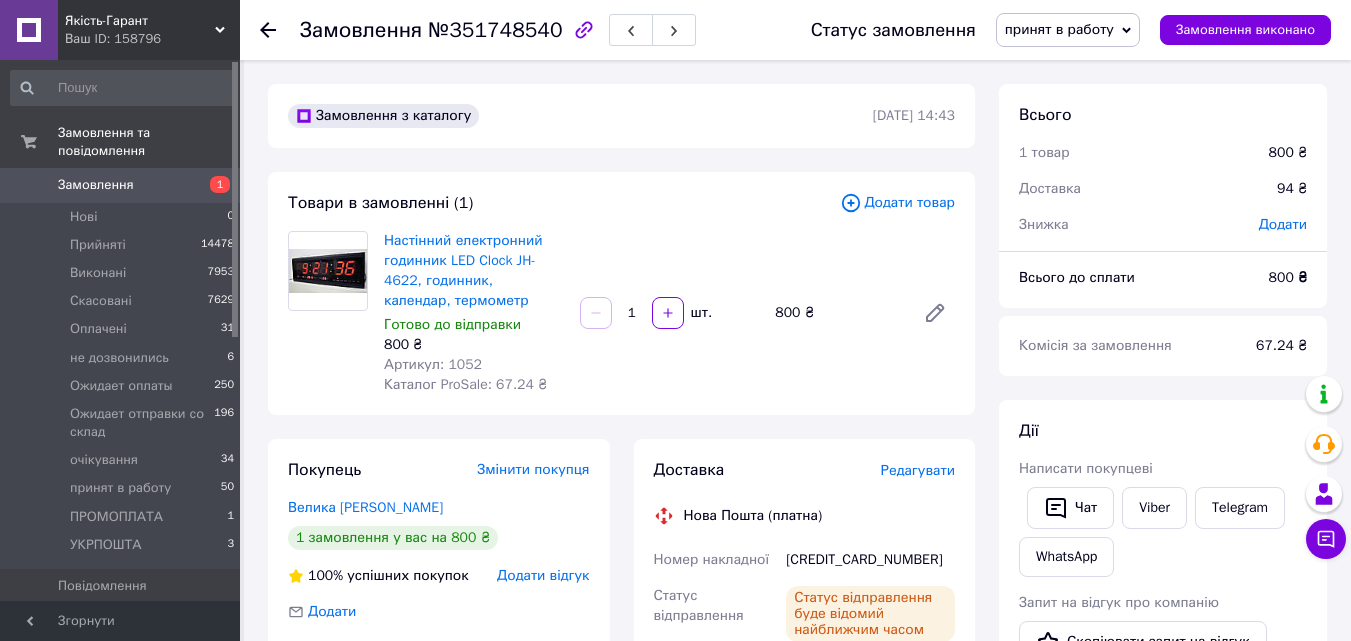 click on "Замовлення" at bounding box center [121, 185] 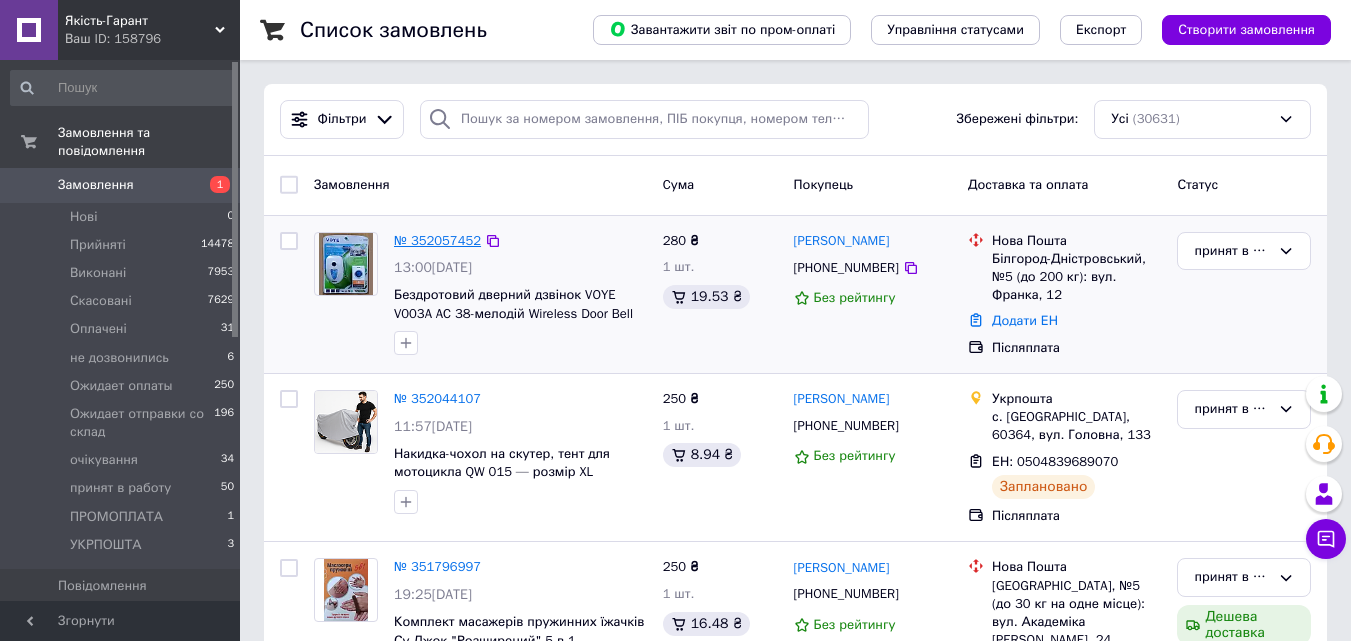 click on "№ 352057452" at bounding box center [437, 240] 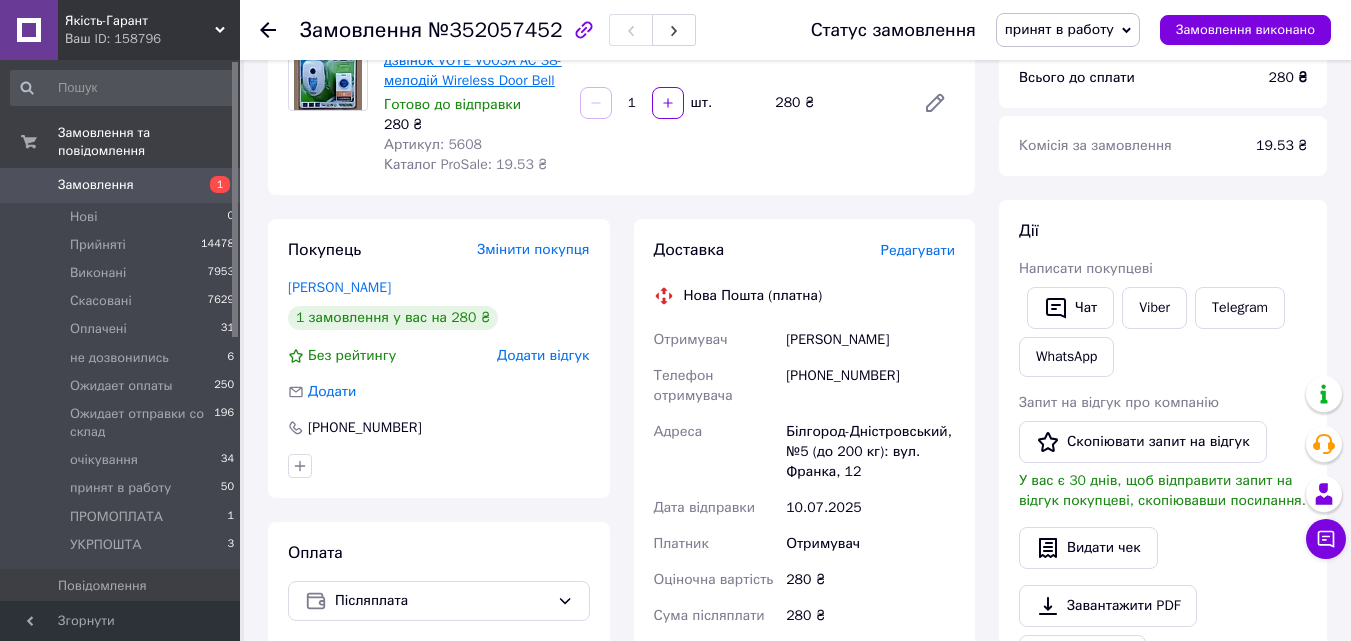 scroll, scrollTop: 0, scrollLeft: 0, axis: both 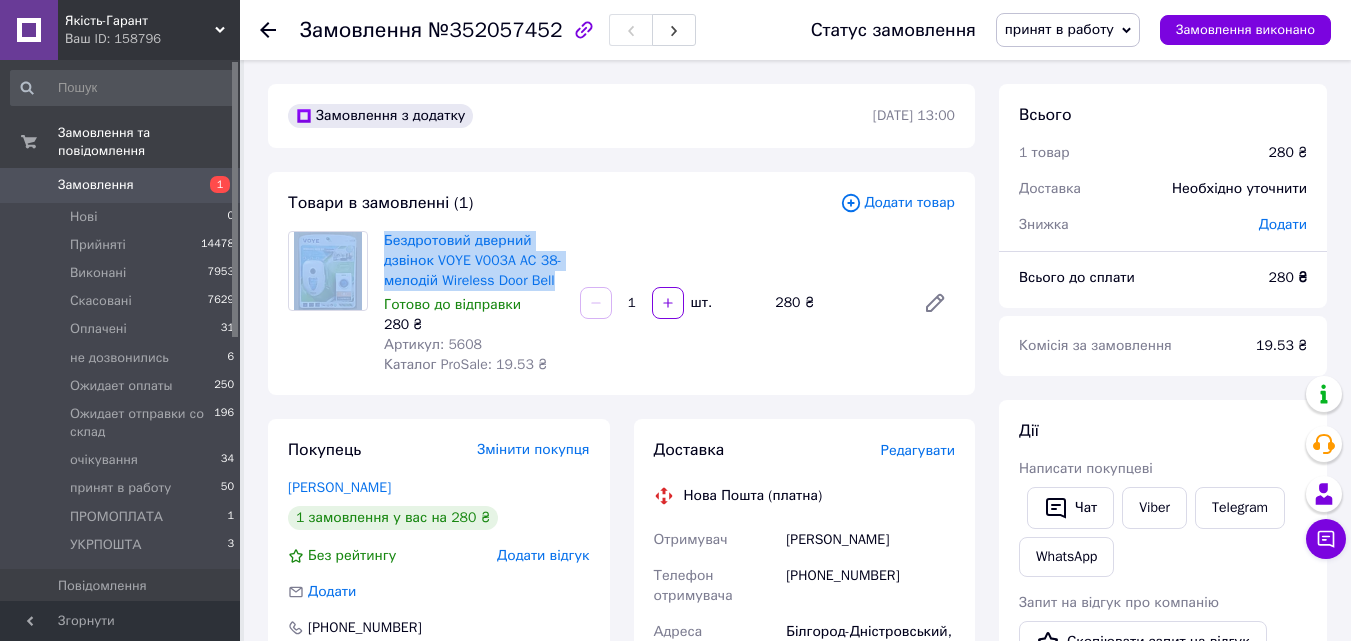 drag, startPoint x: 375, startPoint y: 239, endPoint x: 565, endPoint y: 279, distance: 194.16487 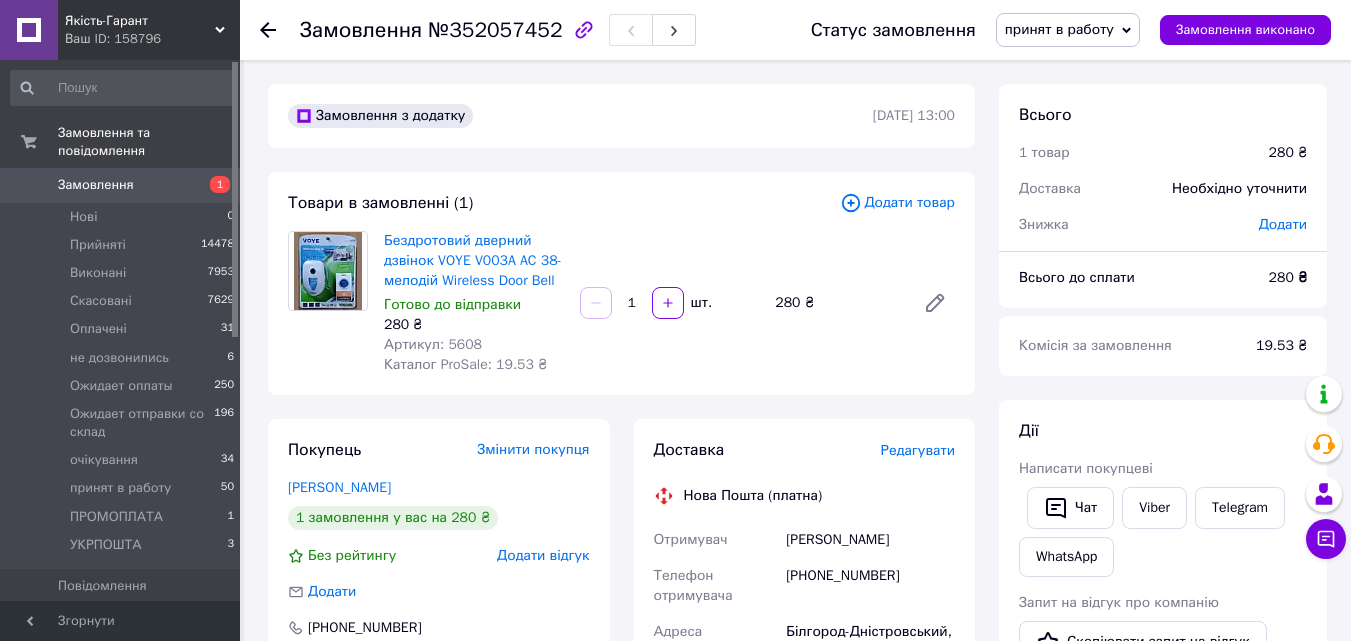 drag, startPoint x: 558, startPoint y: 319, endPoint x: 543, endPoint y: 321, distance: 15.132746 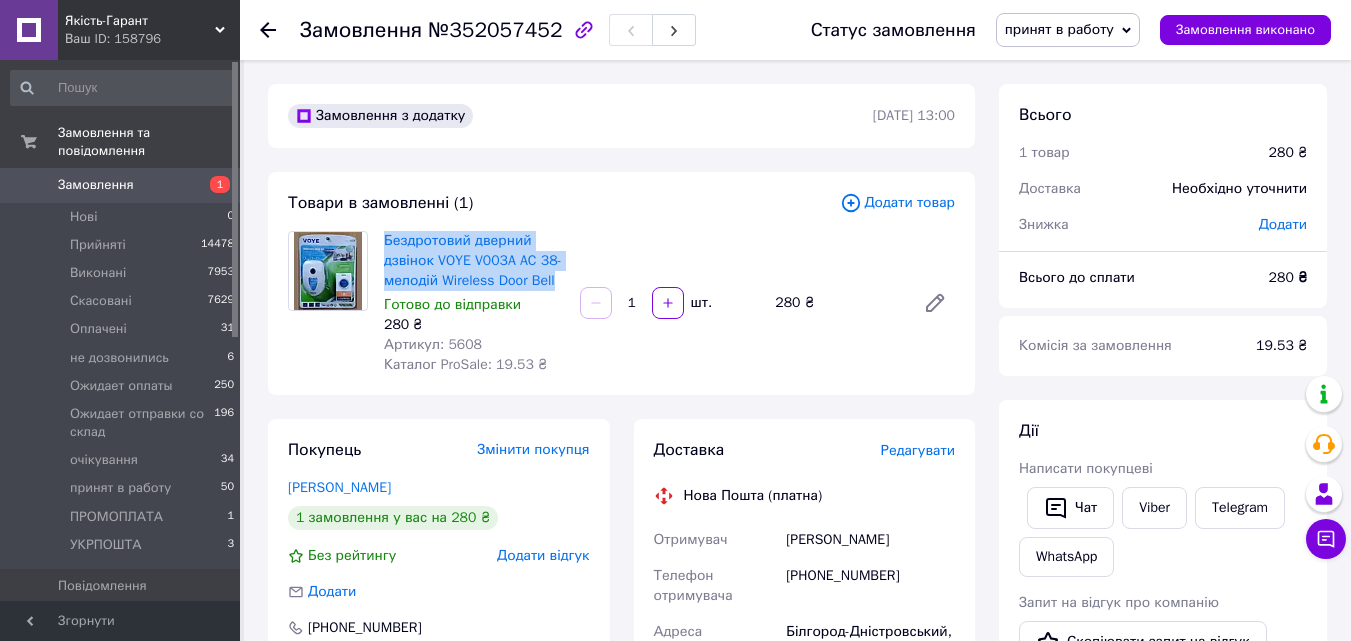 drag, startPoint x: 380, startPoint y: 239, endPoint x: 558, endPoint y: 281, distance: 182.88794 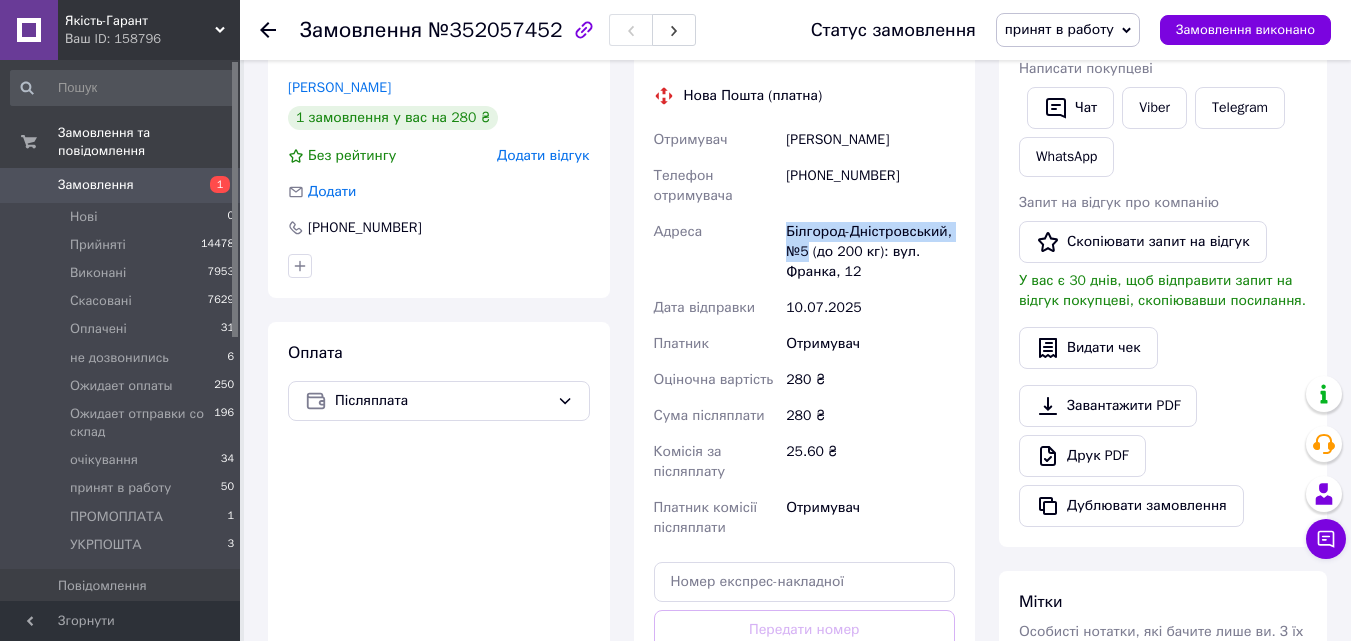 drag, startPoint x: 767, startPoint y: 231, endPoint x: 810, endPoint y: 252, distance: 47.853943 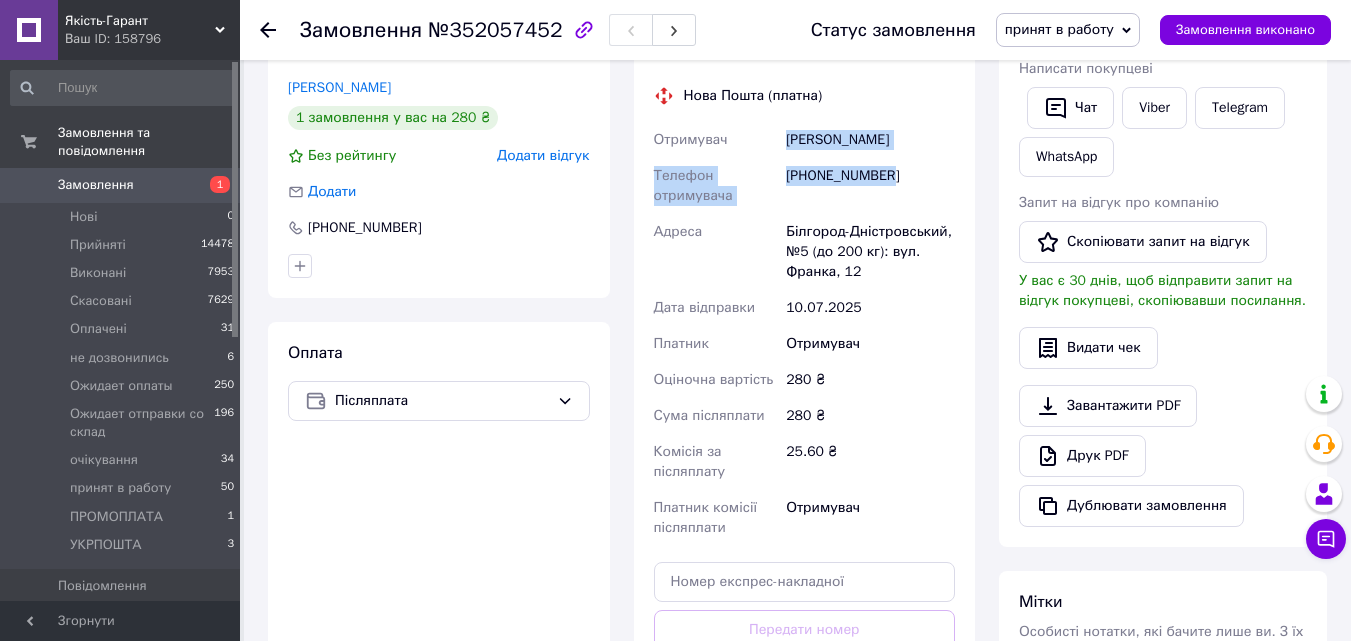 drag, startPoint x: 787, startPoint y: 134, endPoint x: 913, endPoint y: 183, distance: 135.19246 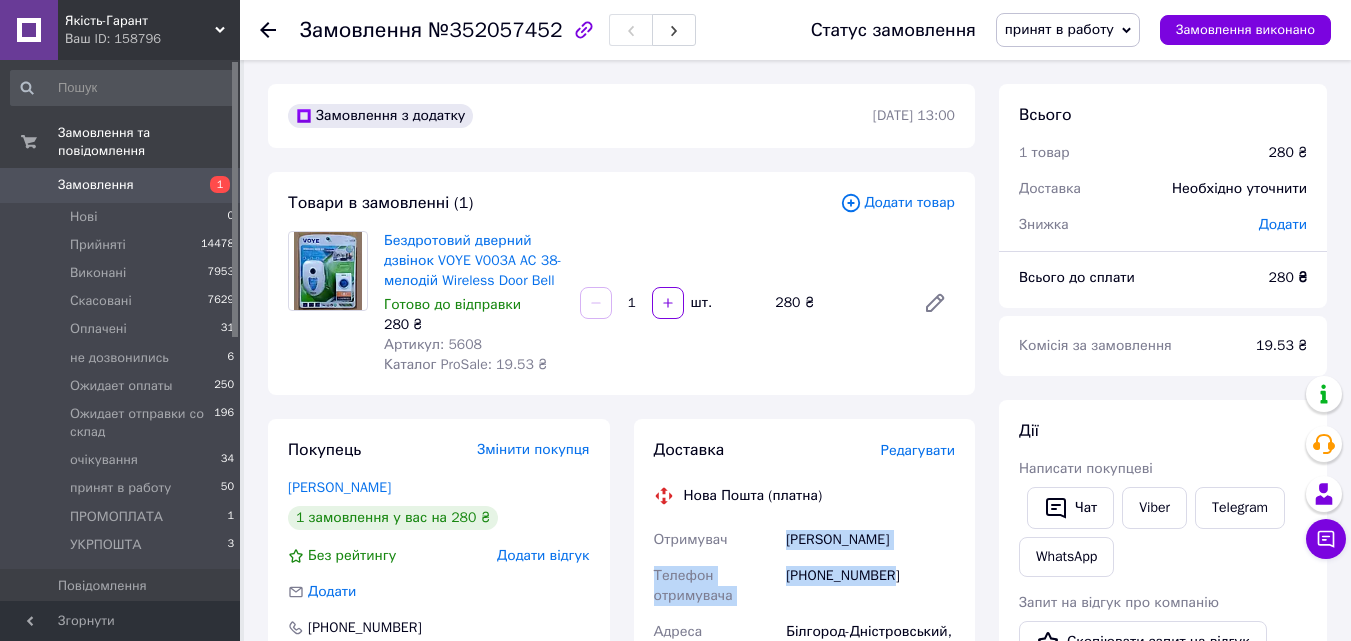 scroll, scrollTop: 200, scrollLeft: 0, axis: vertical 